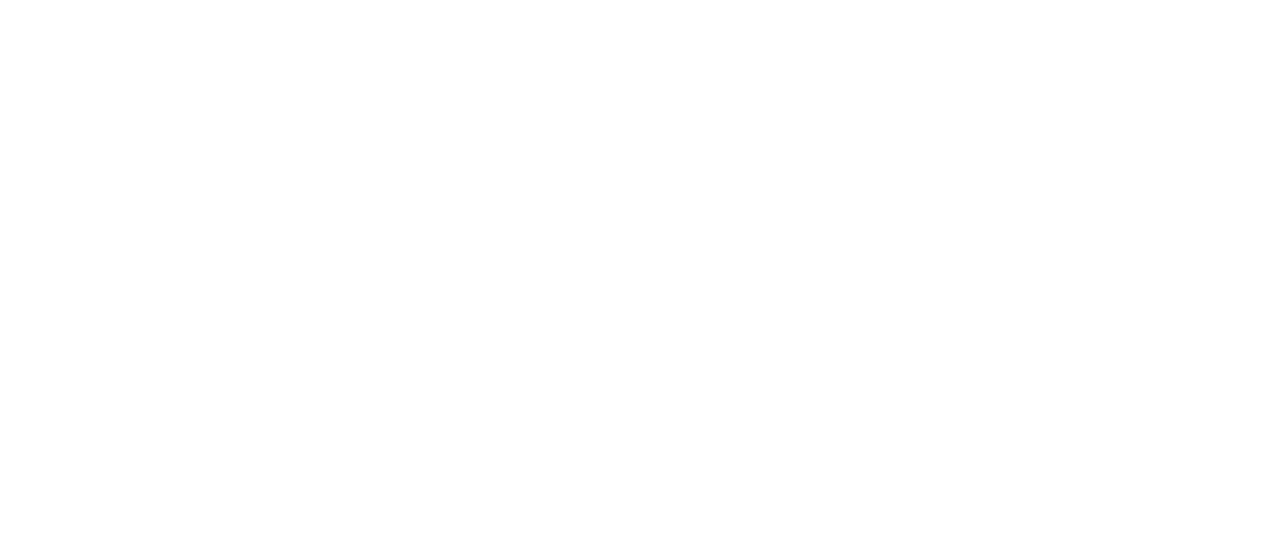 scroll, scrollTop: 0, scrollLeft: 0, axis: both 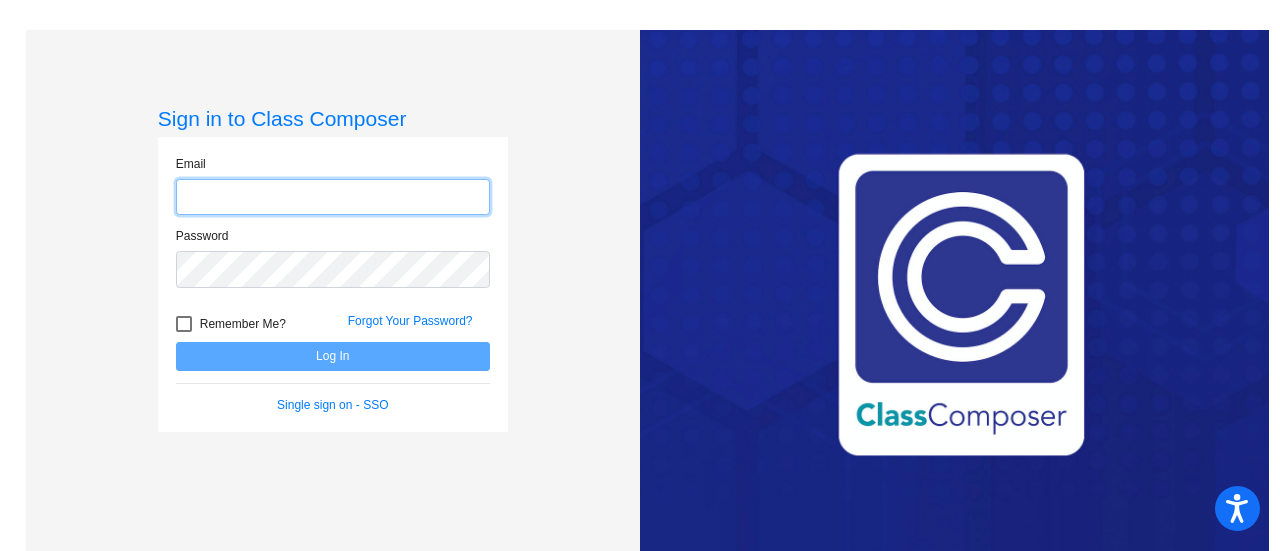 click 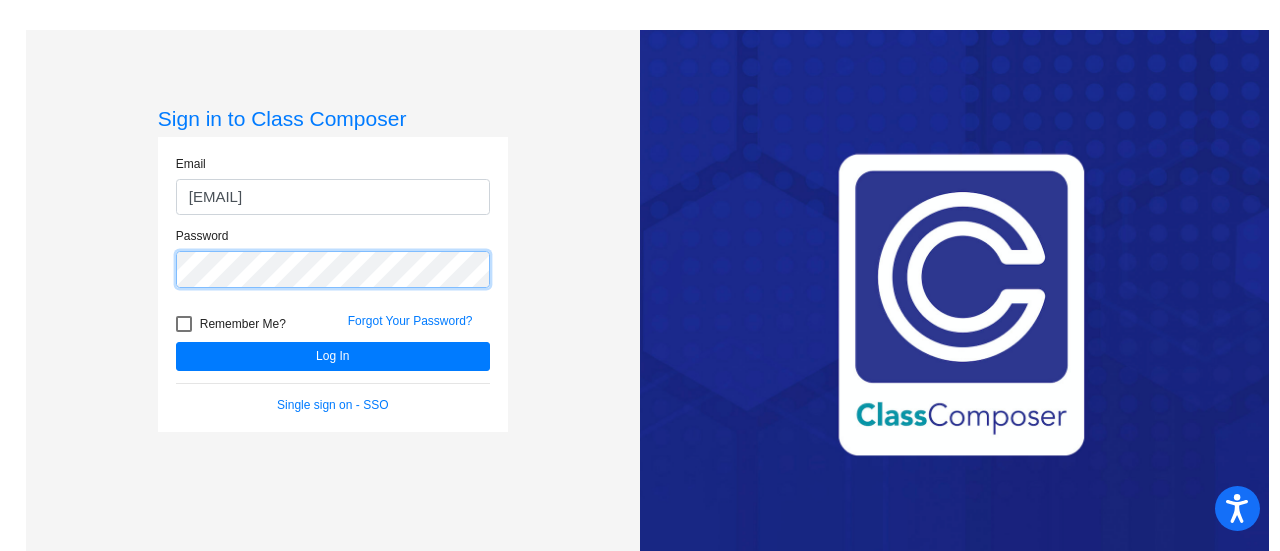 click on "Log In" 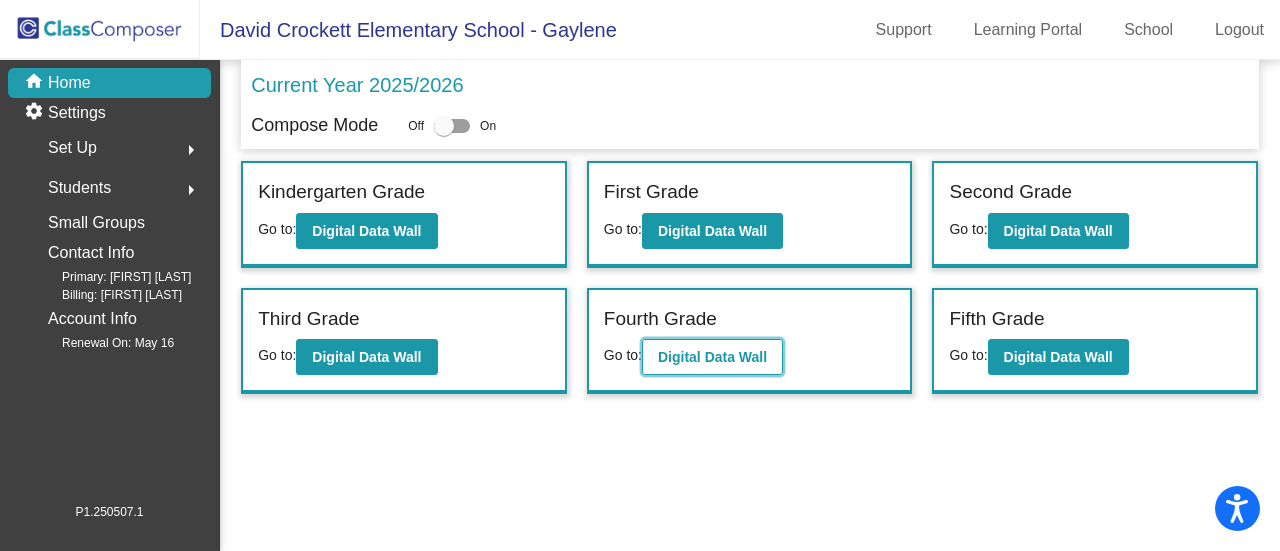 click on "Digital Data Wall" 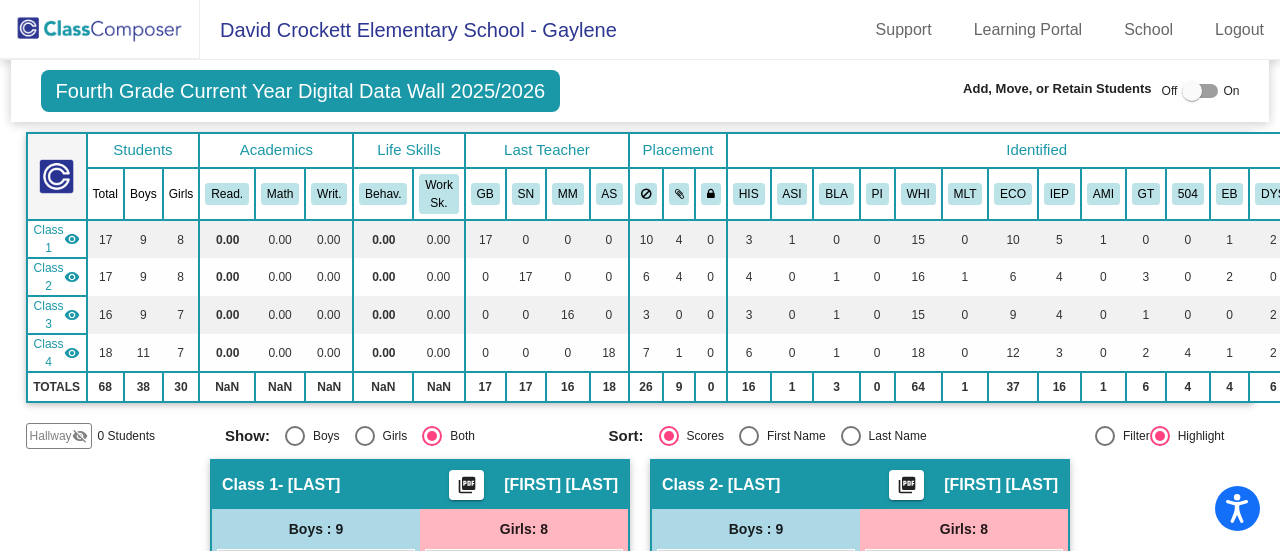scroll, scrollTop: 200, scrollLeft: 0, axis: vertical 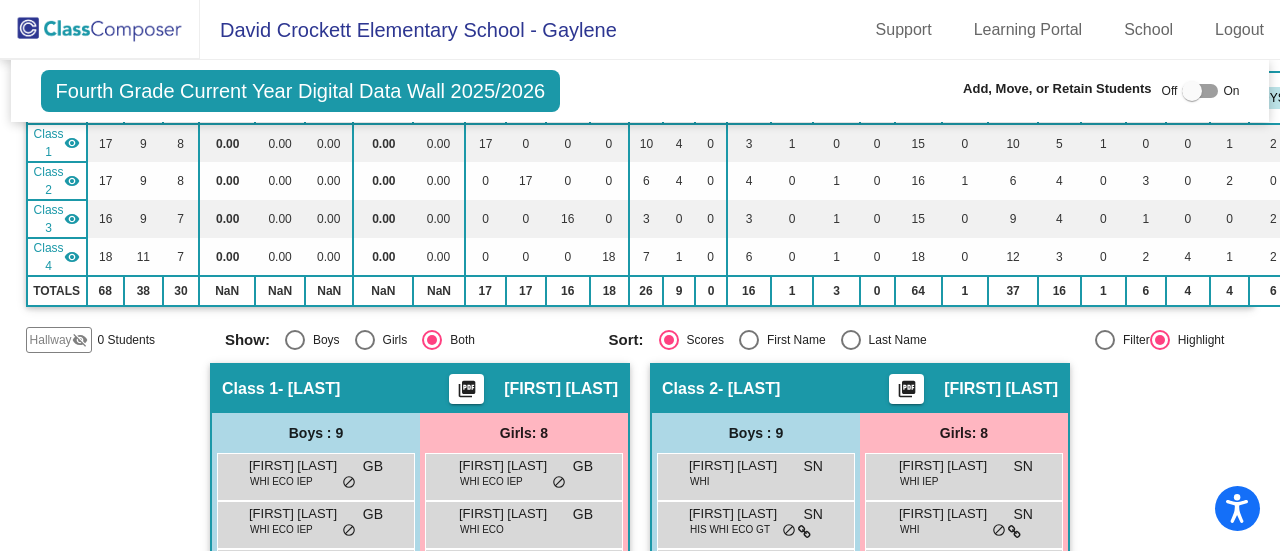 click on "Hallway" 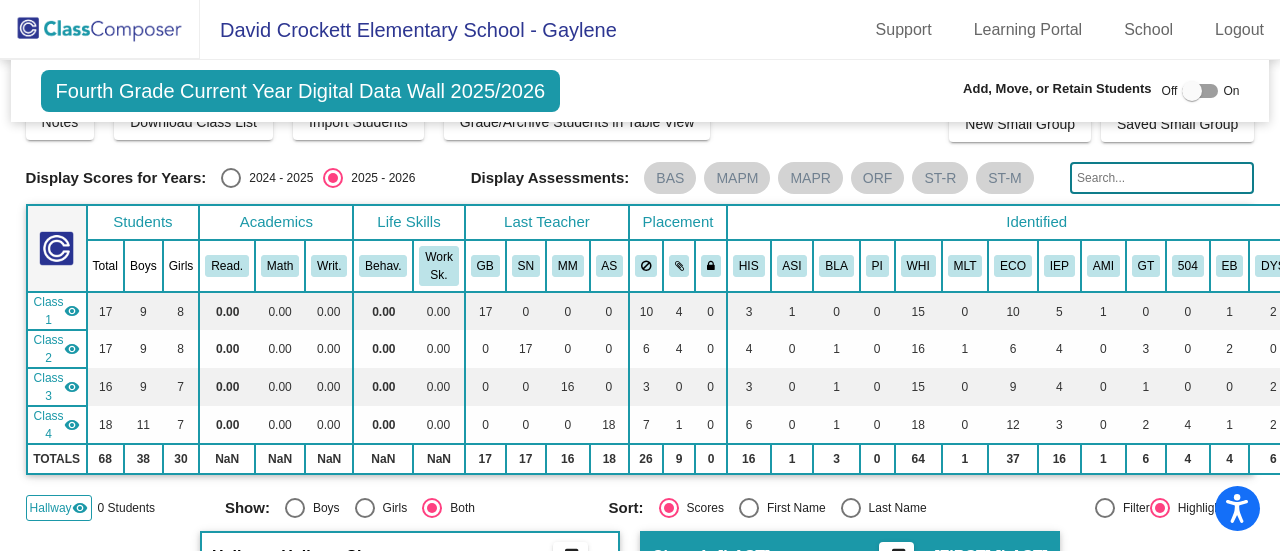 scroll, scrollTop: 0, scrollLeft: 0, axis: both 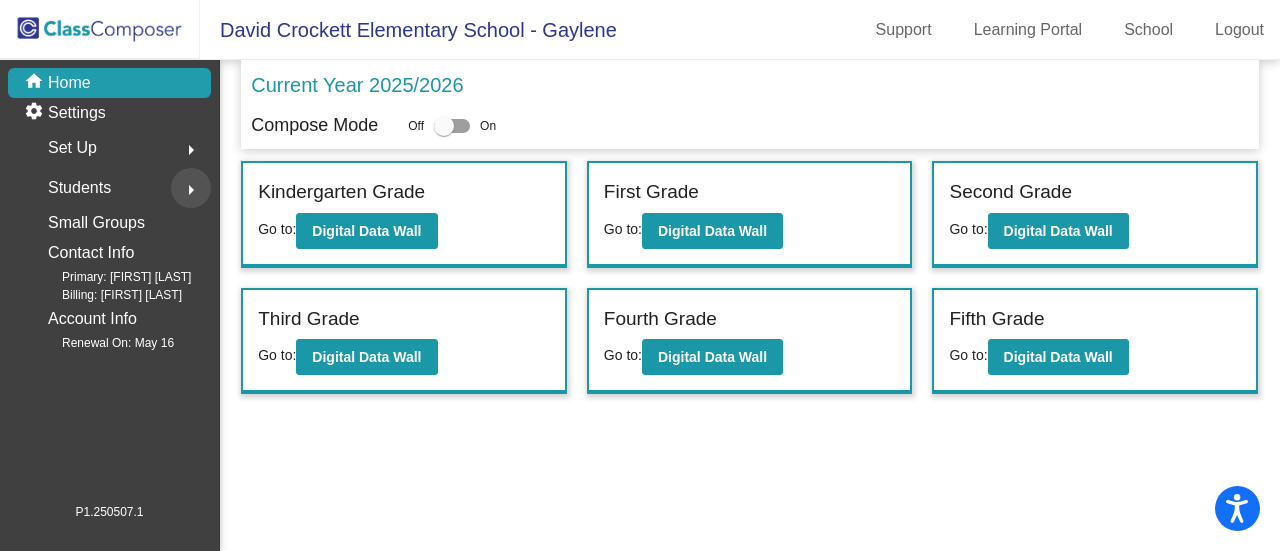 click on "arrow_right" 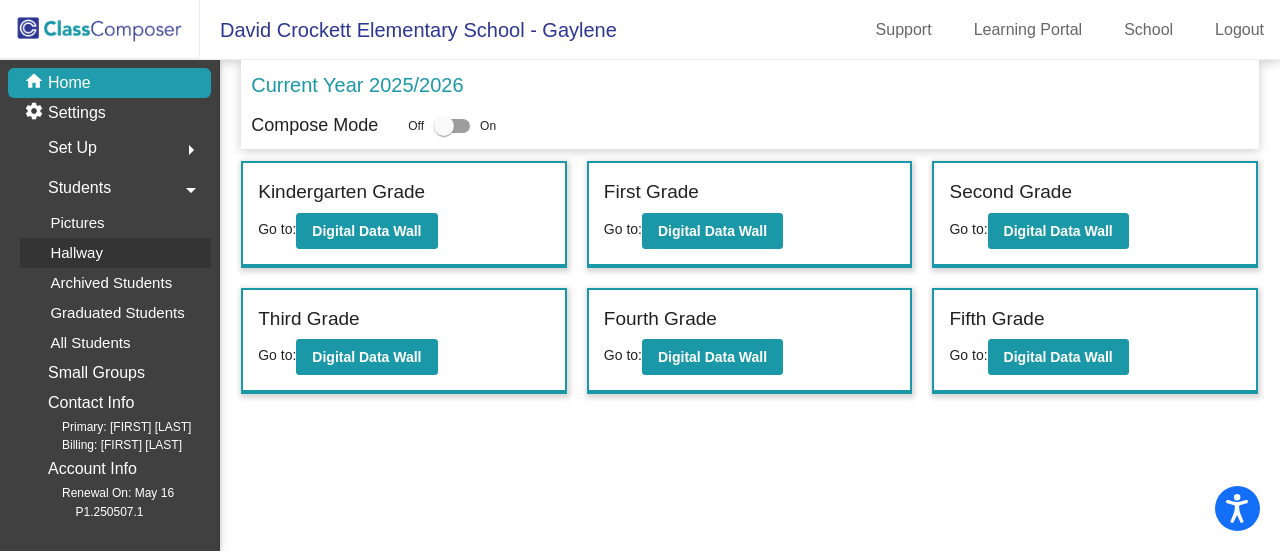 click on "Hallway" 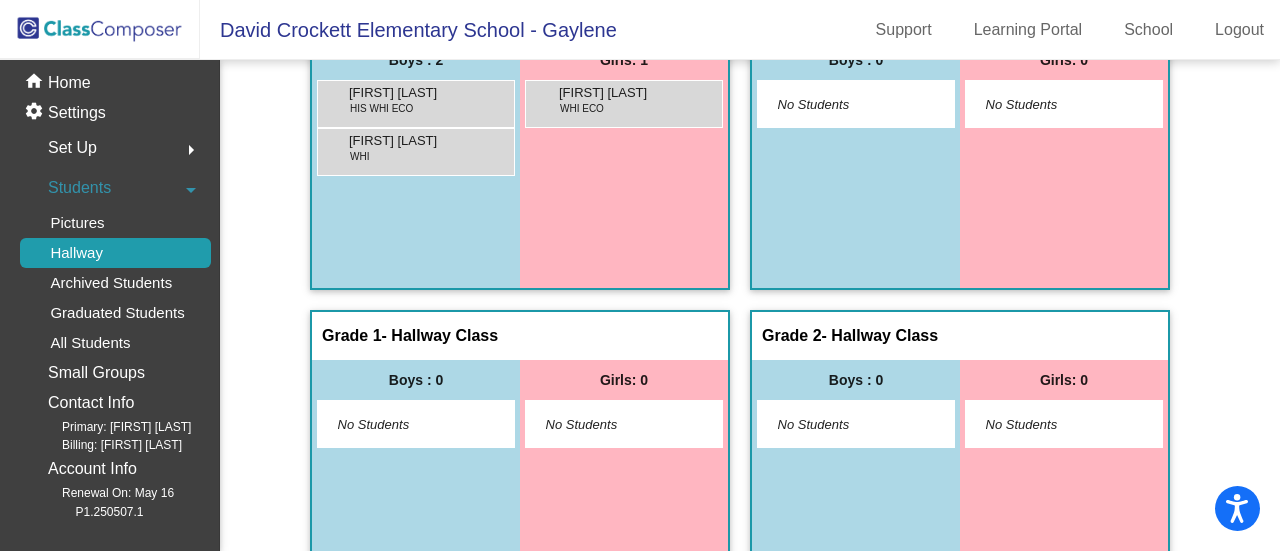 scroll, scrollTop: 0, scrollLeft: 0, axis: both 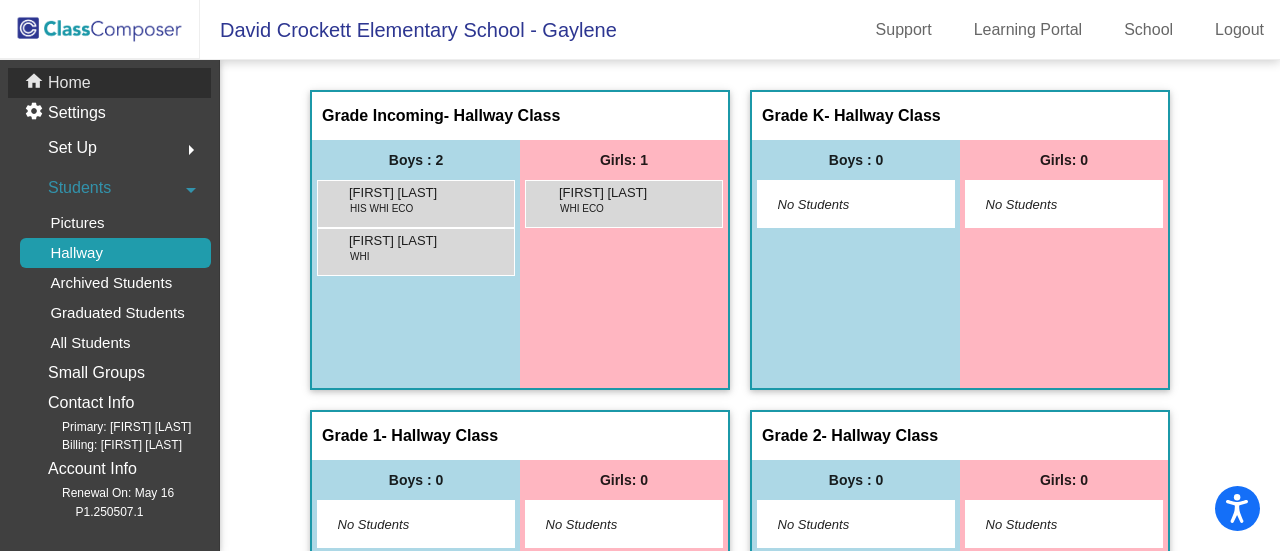 click on "Home" 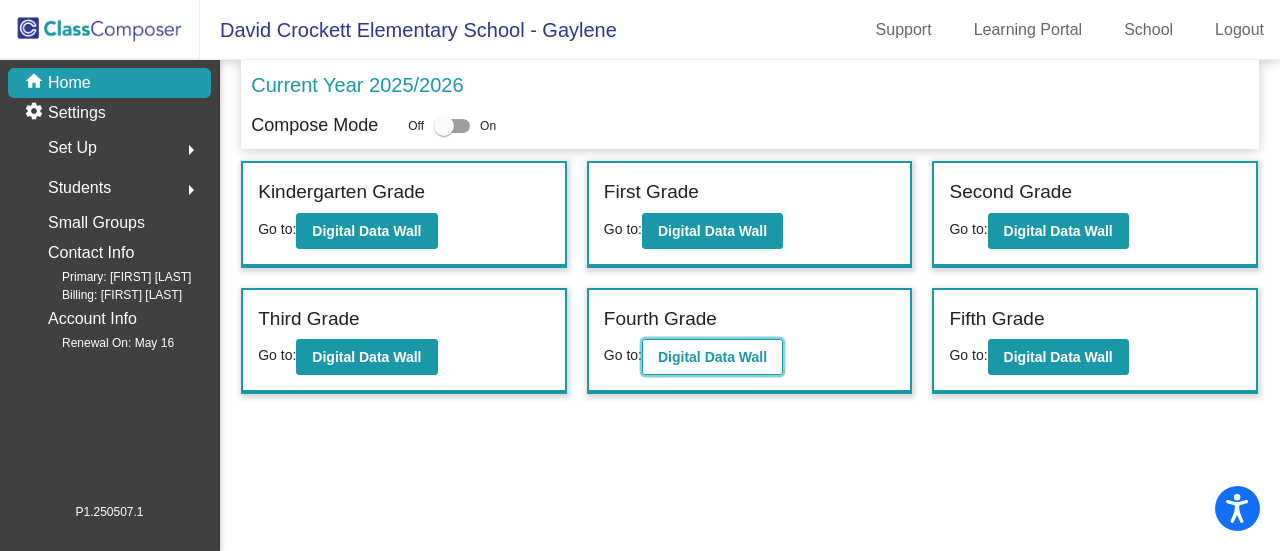 click on "Digital Data Wall" 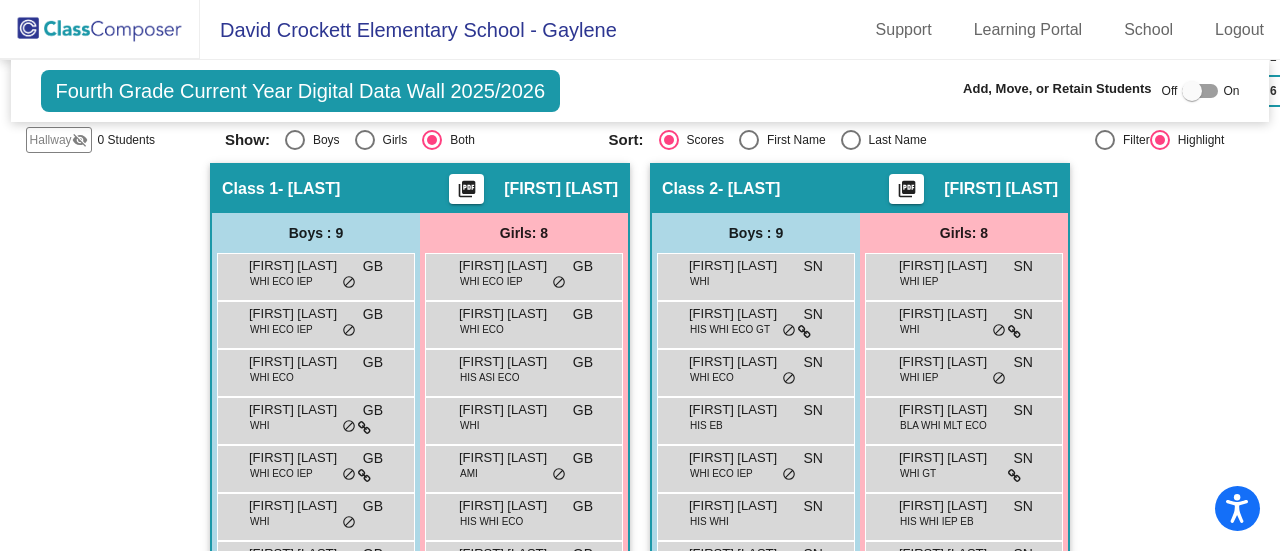 scroll, scrollTop: 300, scrollLeft: 0, axis: vertical 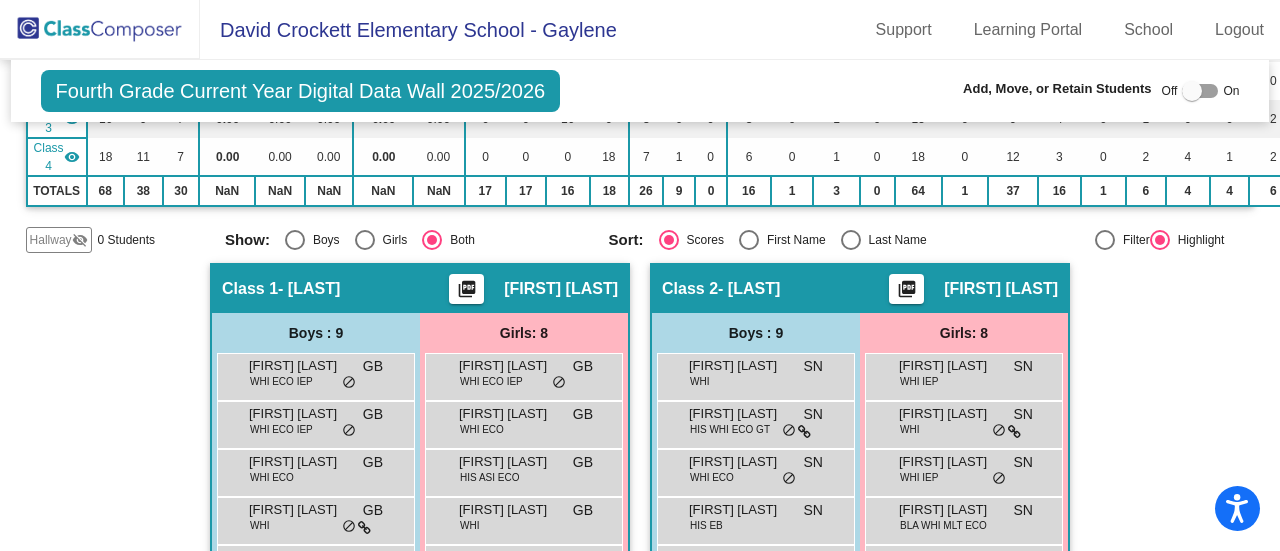 click at bounding box center (1192, 91) 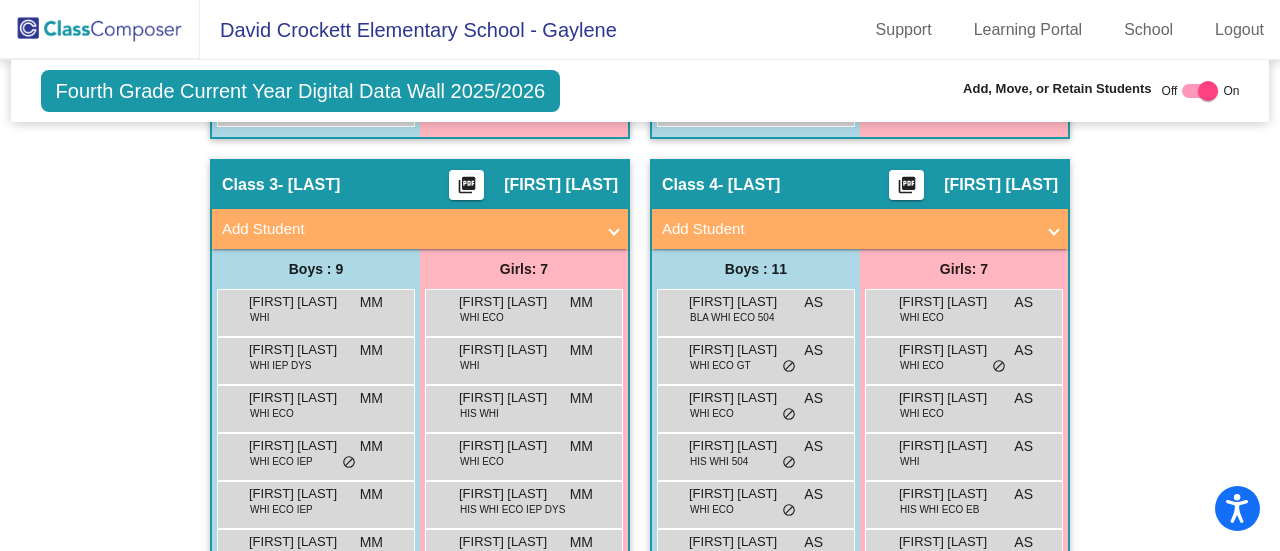 scroll, scrollTop: 1000, scrollLeft: 0, axis: vertical 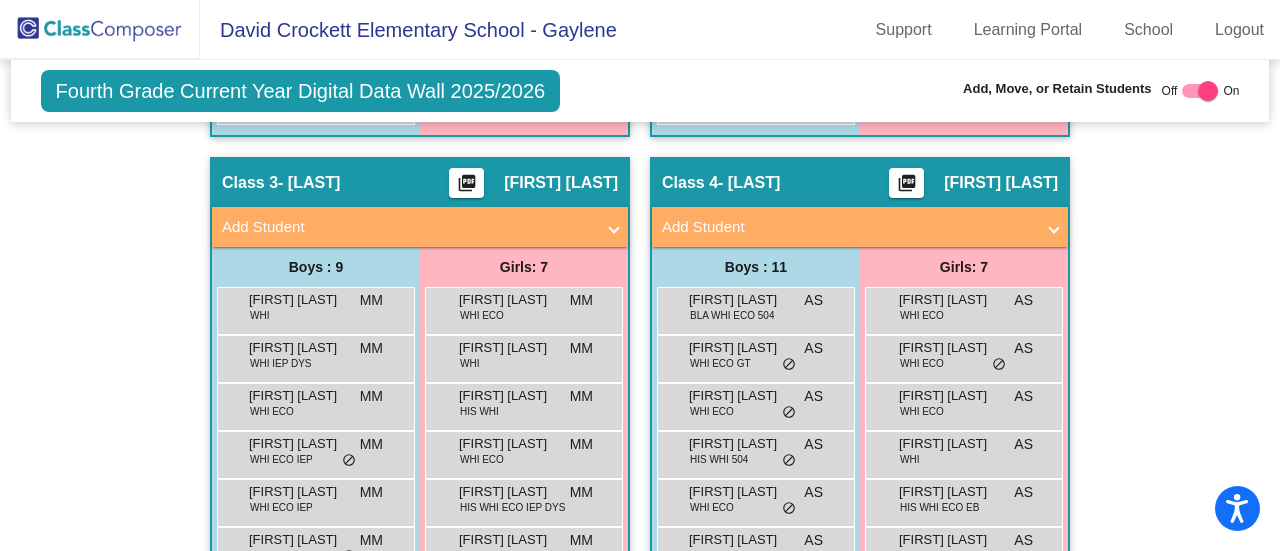 click on "Add Student" at bounding box center (408, 227) 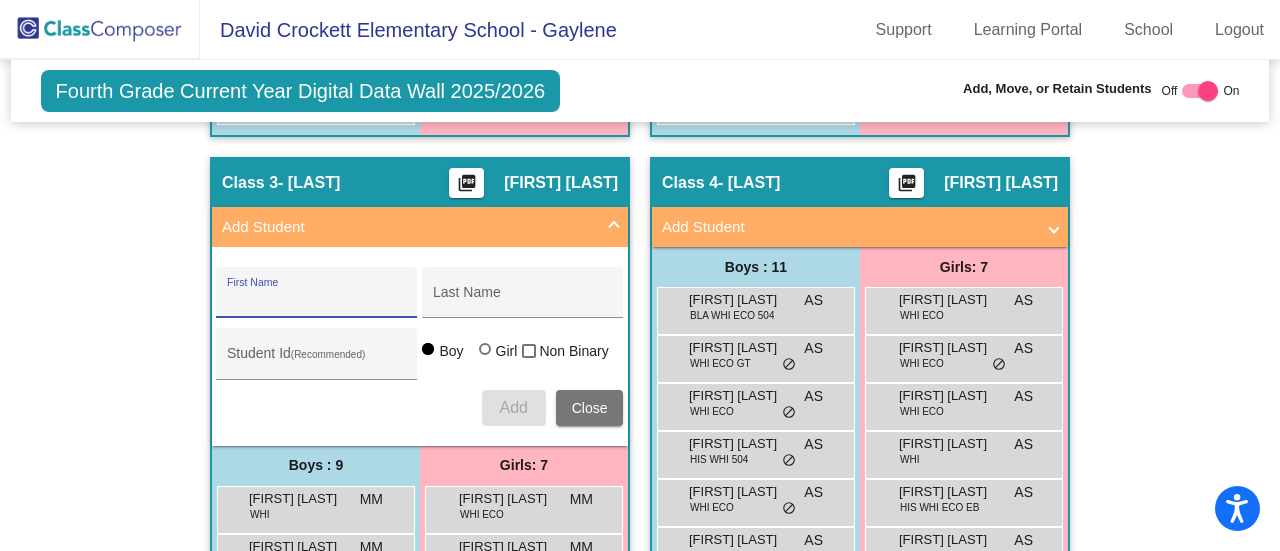 click on "First Name" at bounding box center (317, 300) 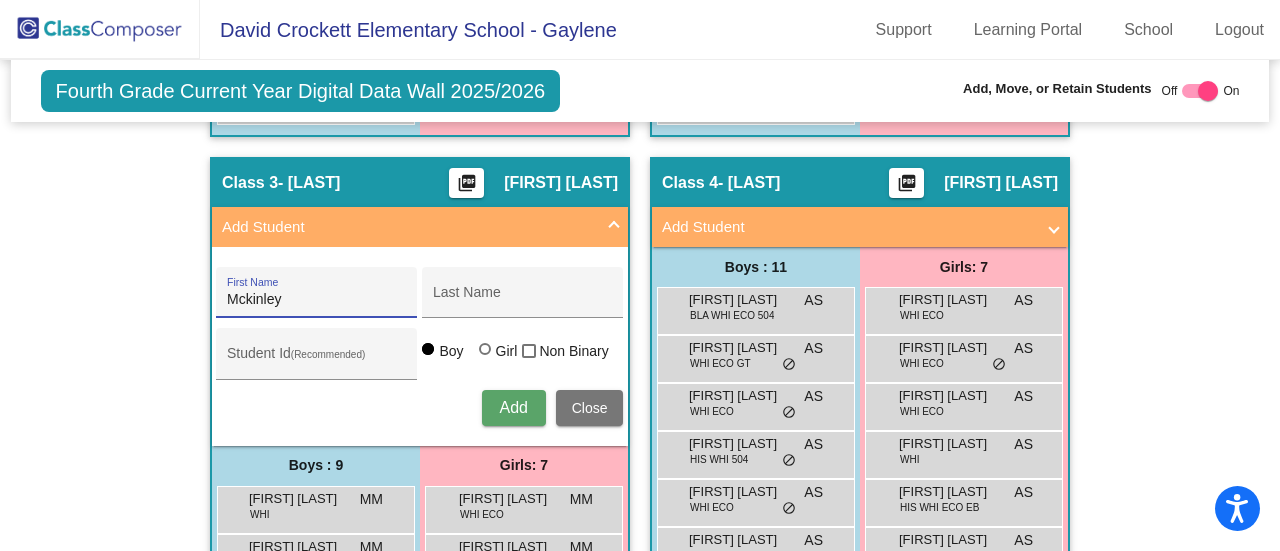 type on "Mckinley" 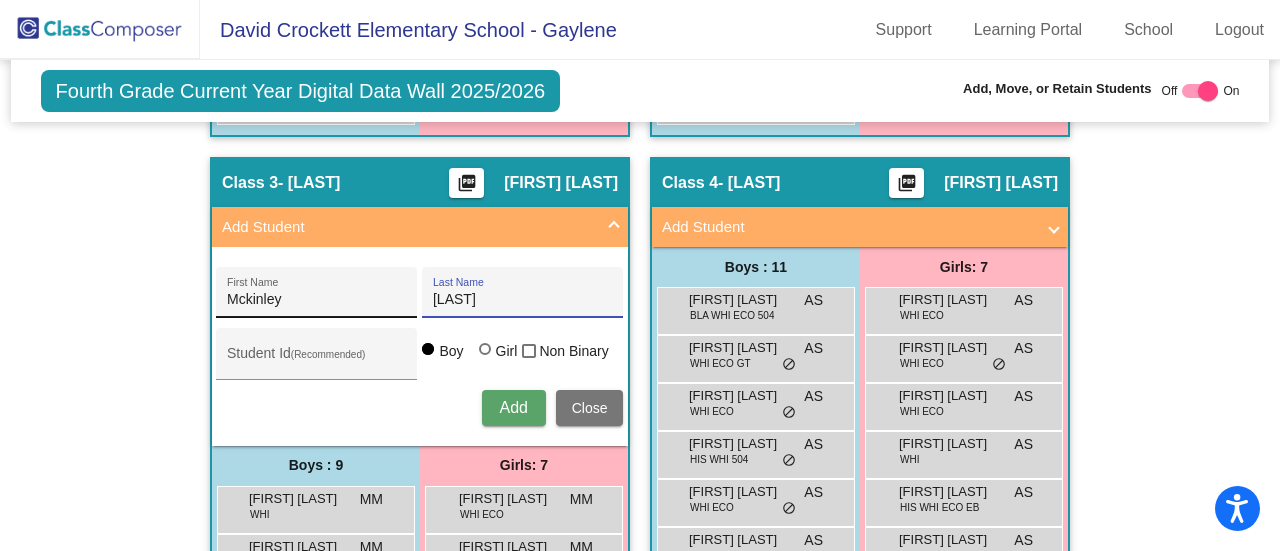 type on "[LAST]" 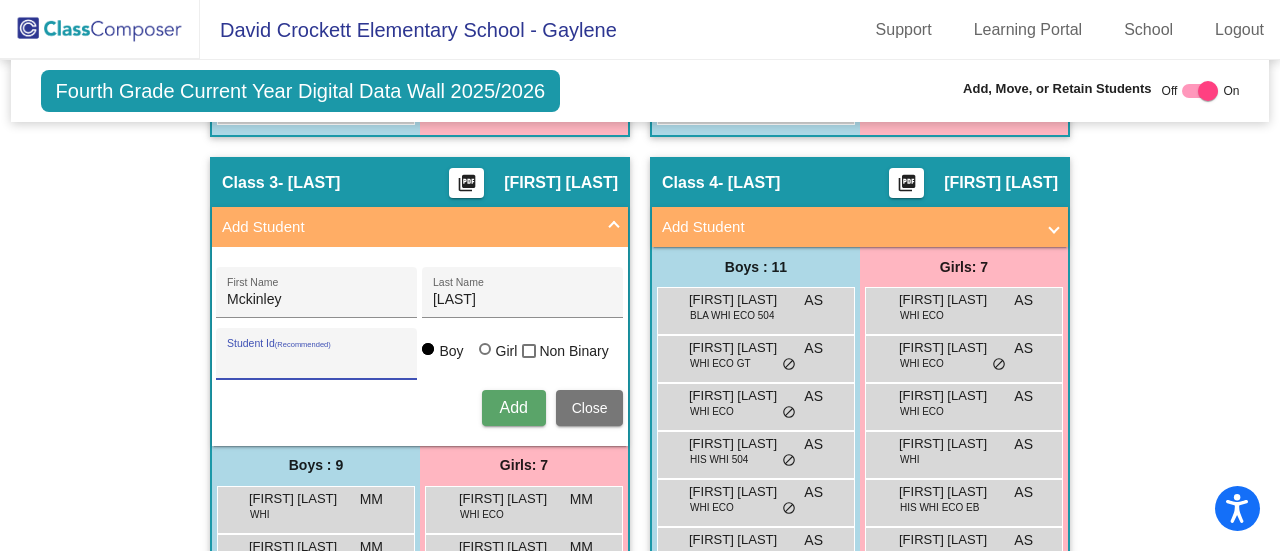 click at bounding box center (485, 349) 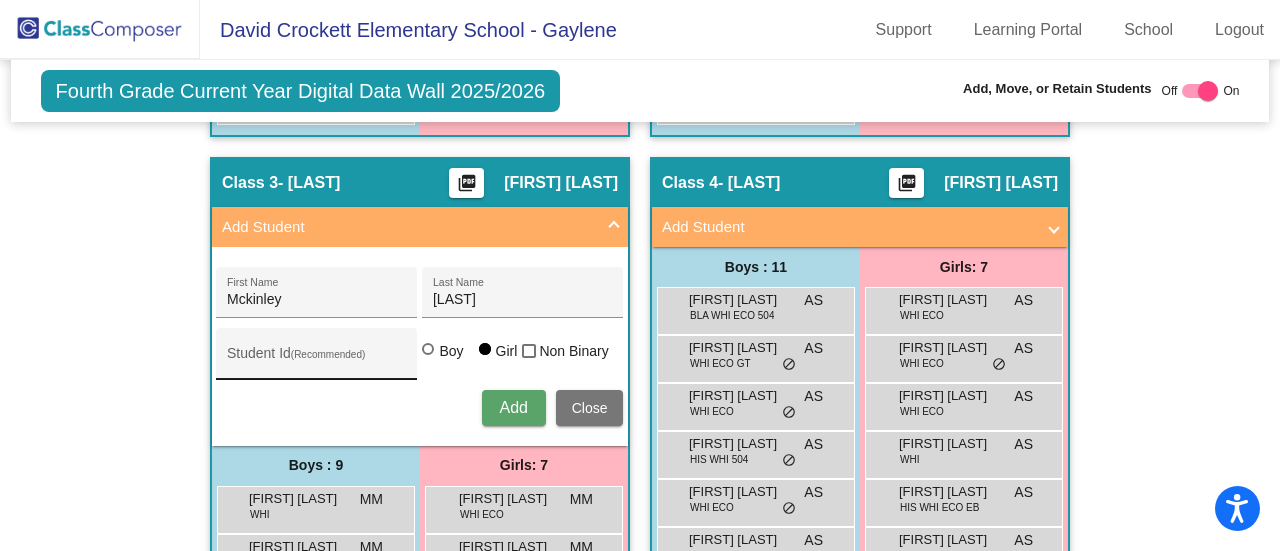 click on "Student Id  (Recommended)" at bounding box center (317, 359) 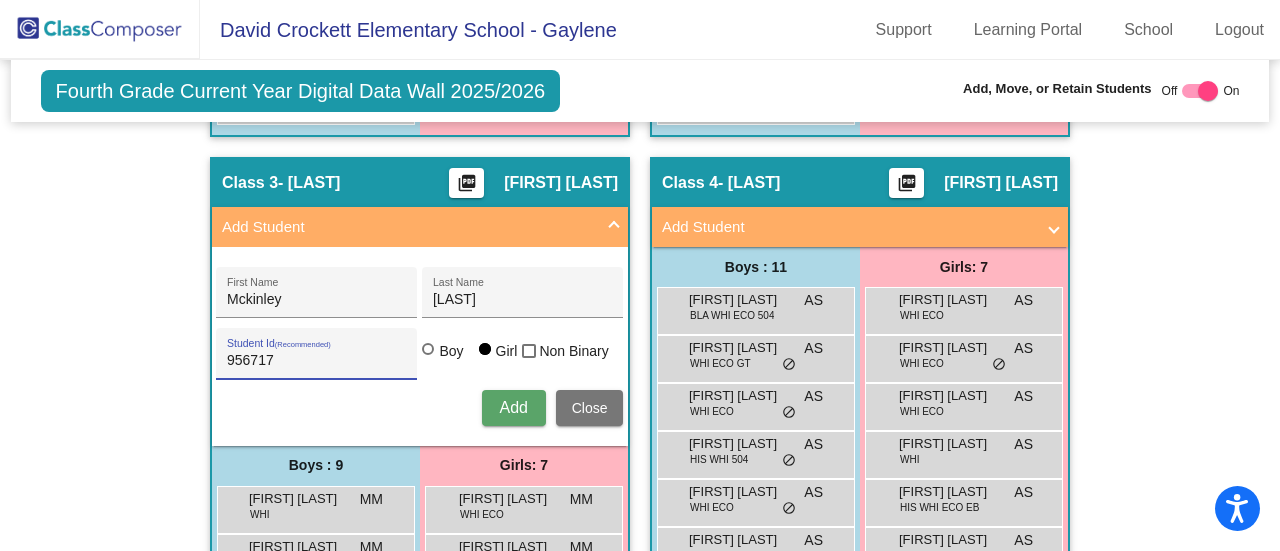 type on "956717" 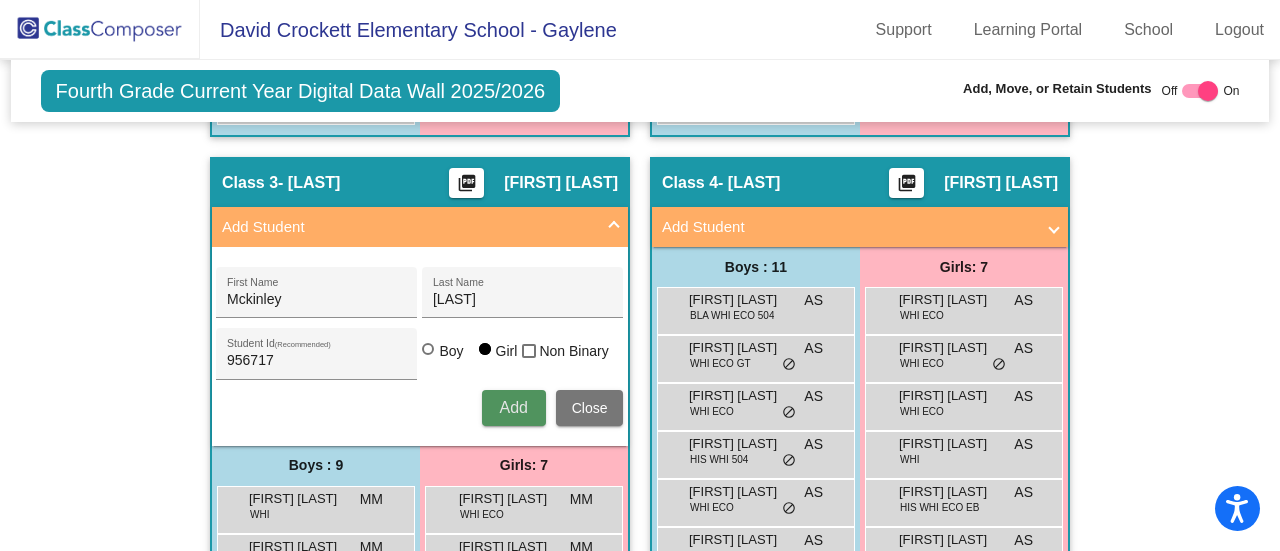 click on "Add" at bounding box center (513, 407) 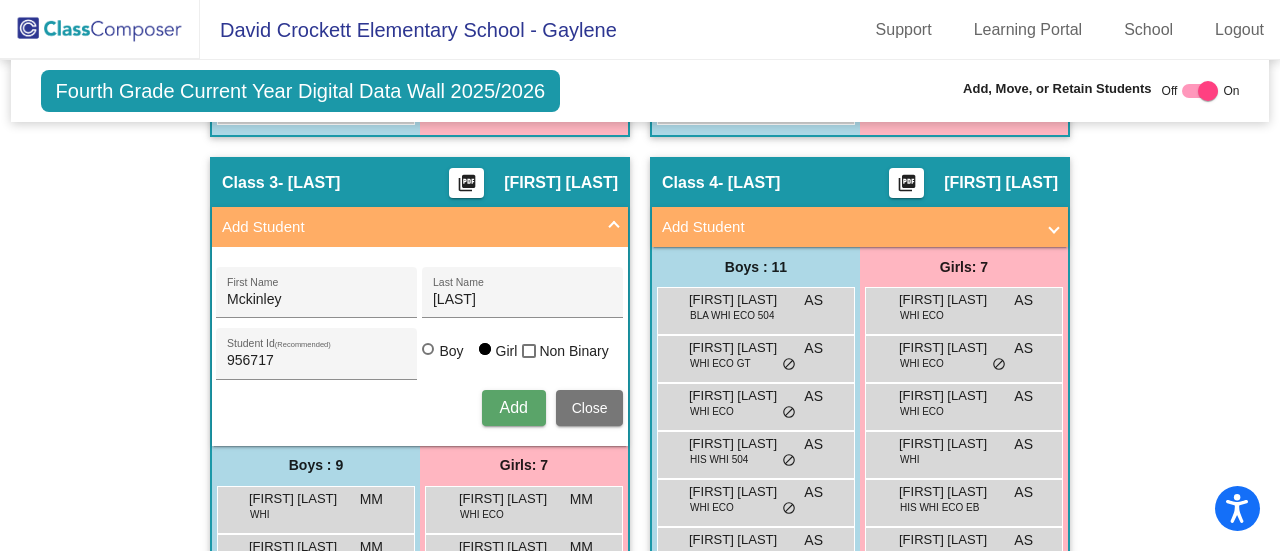 type 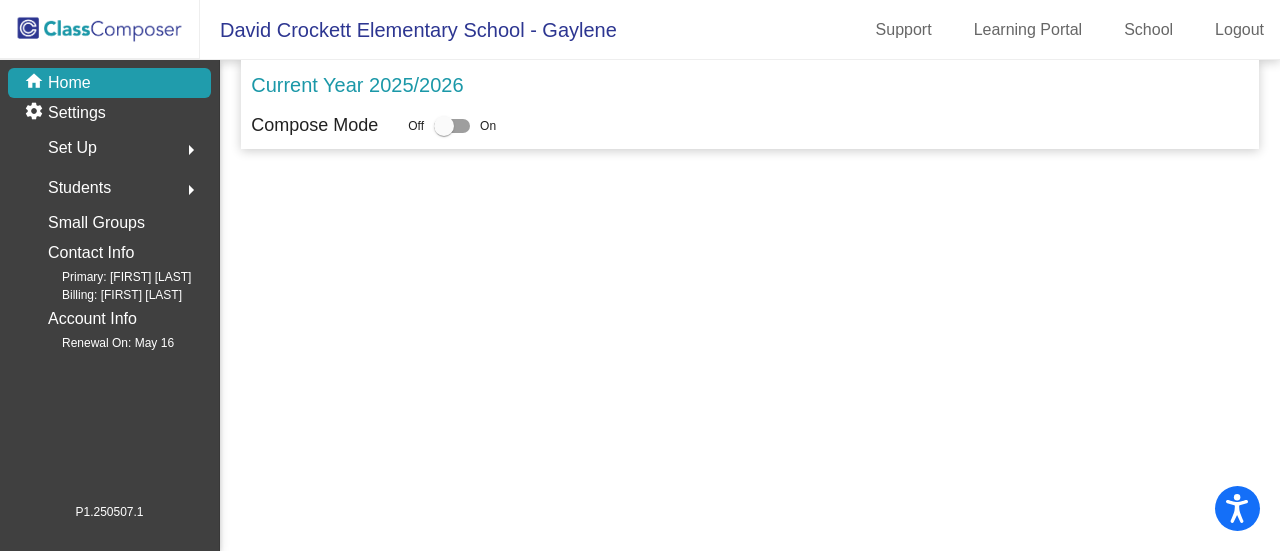 scroll, scrollTop: 0, scrollLeft: 0, axis: both 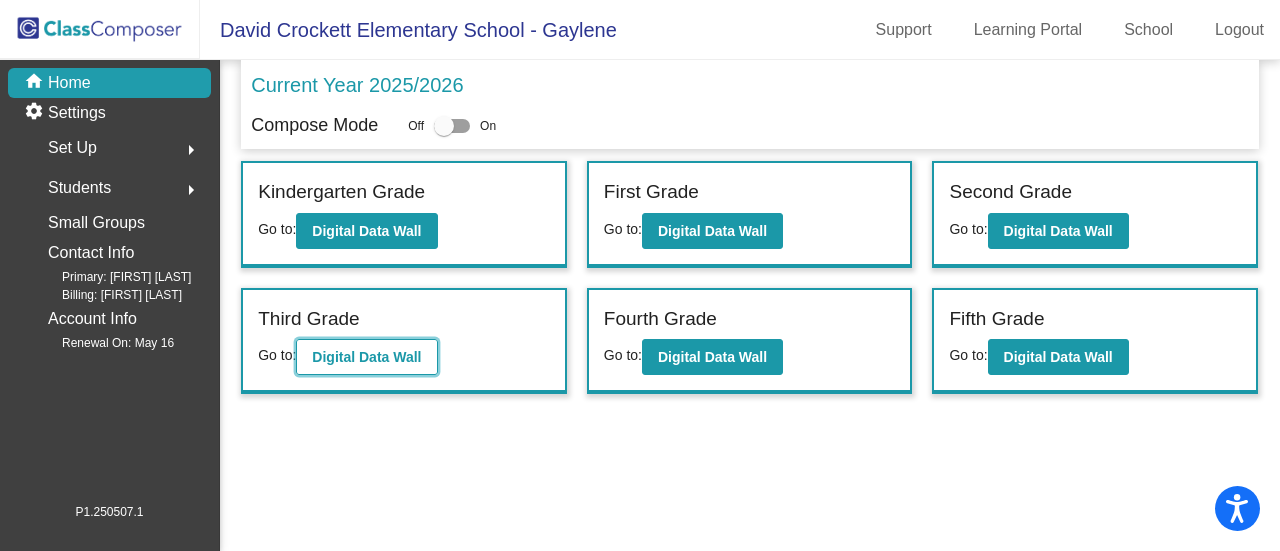 click on "Digital Data Wall" 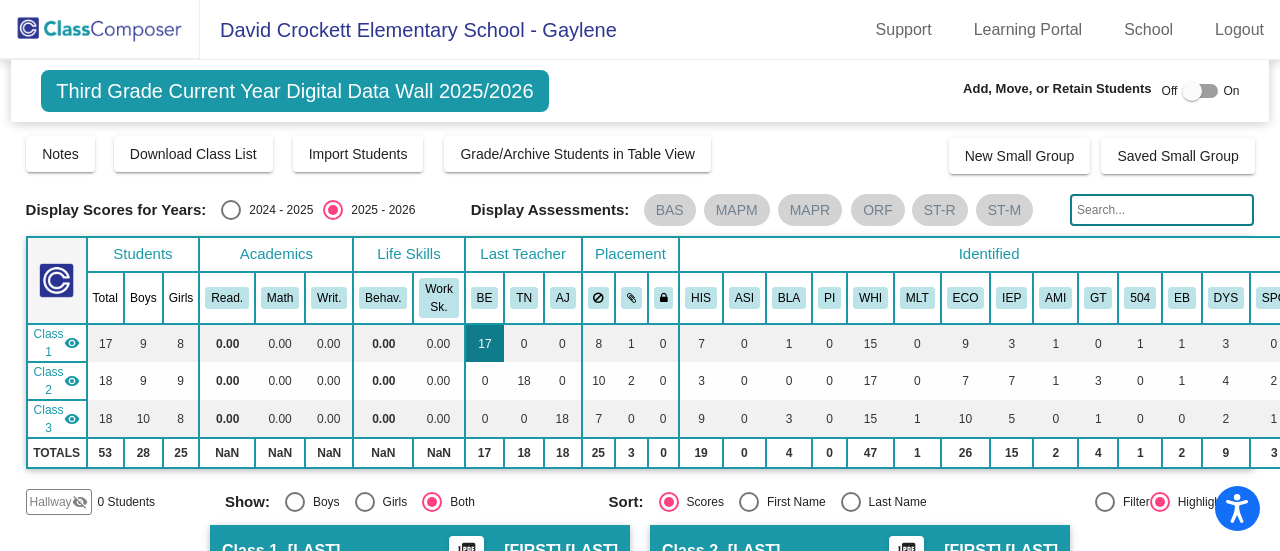 scroll, scrollTop: 100, scrollLeft: 0, axis: vertical 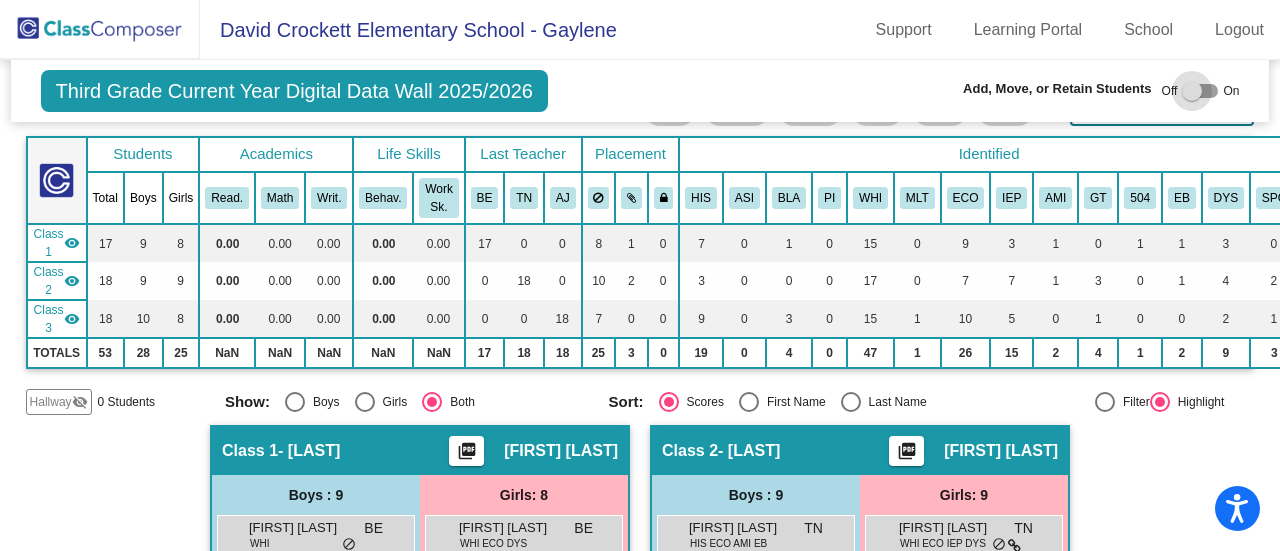 click at bounding box center (1192, 91) 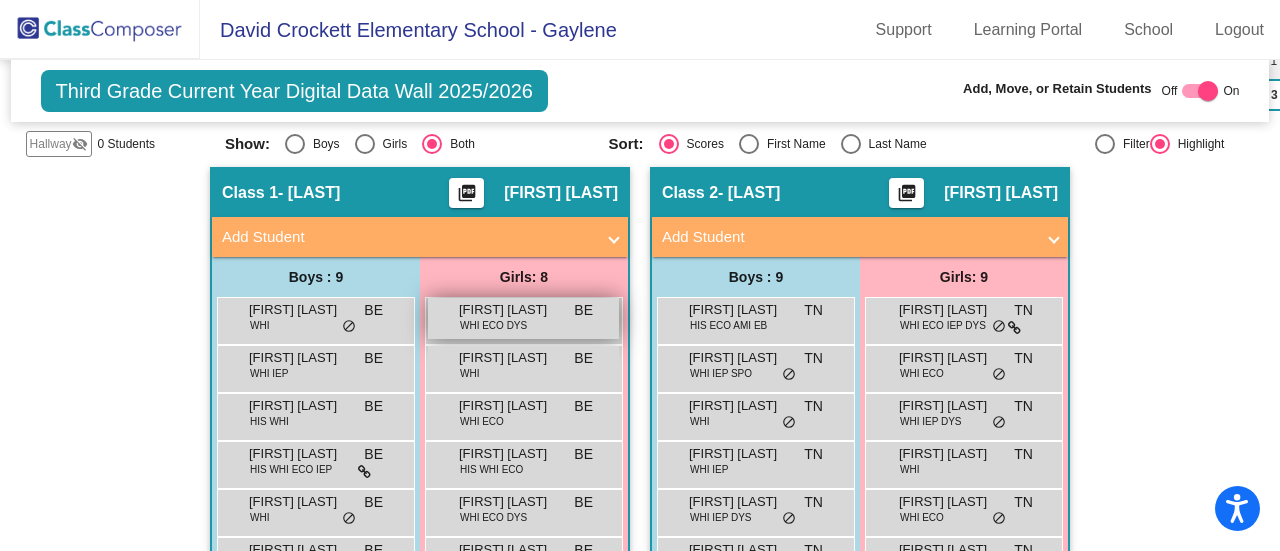 scroll, scrollTop: 400, scrollLeft: 0, axis: vertical 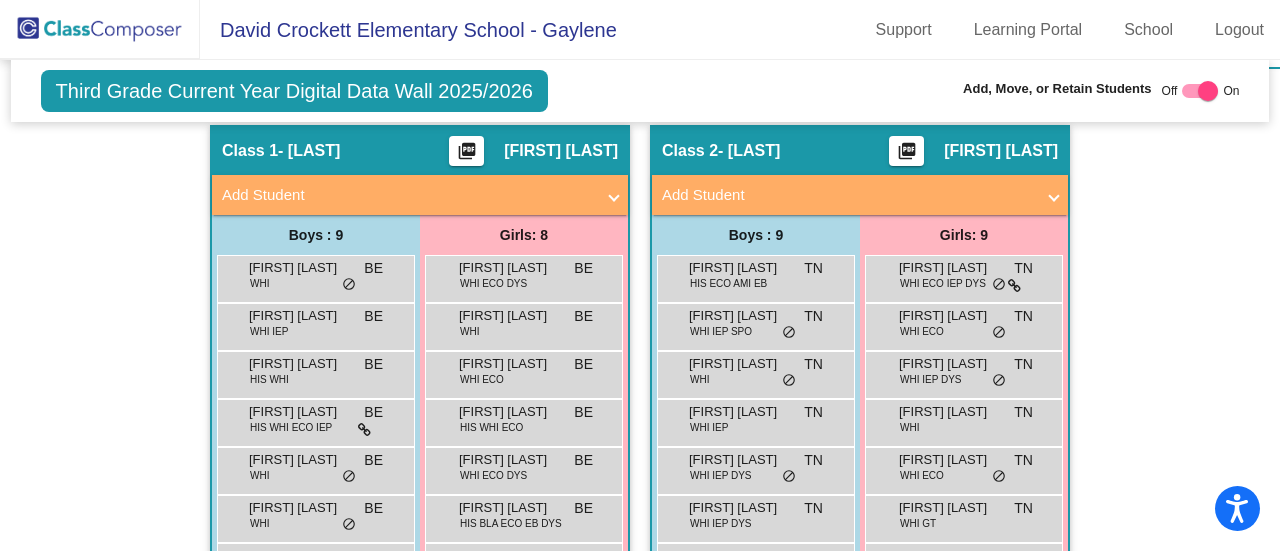 click on "Add Student" at bounding box center [408, 195] 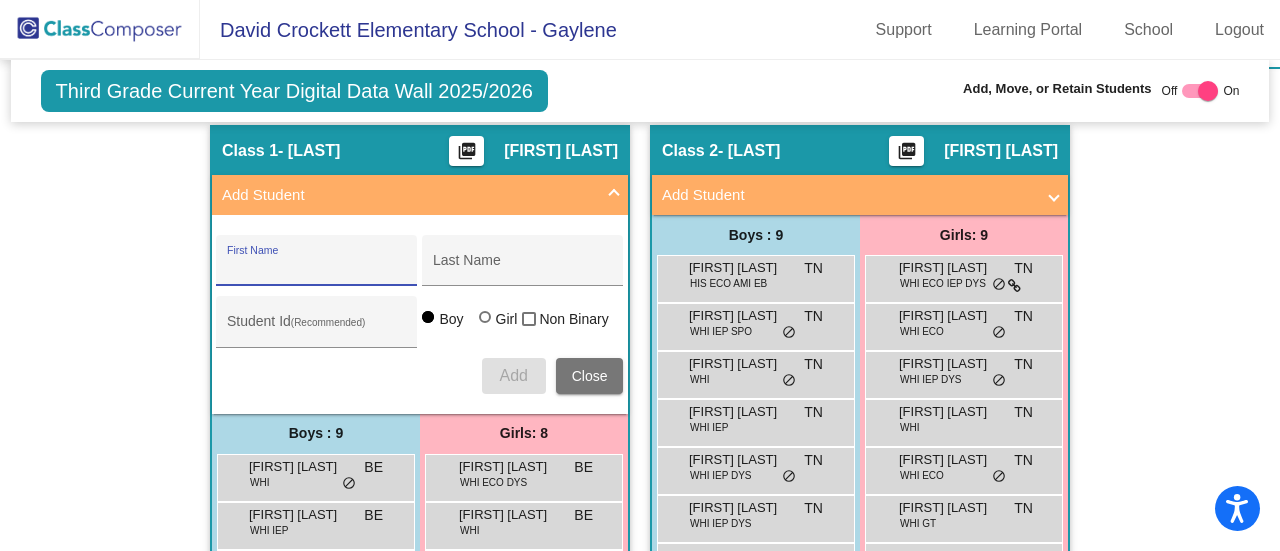 click on "First Name" at bounding box center (317, 268) 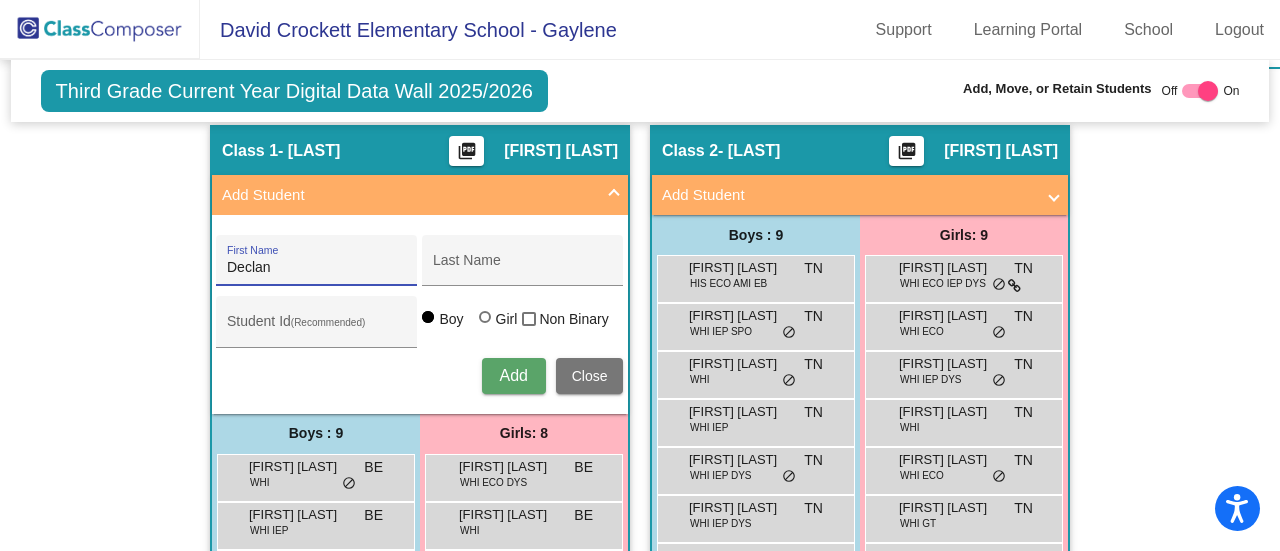 type on "Declan" 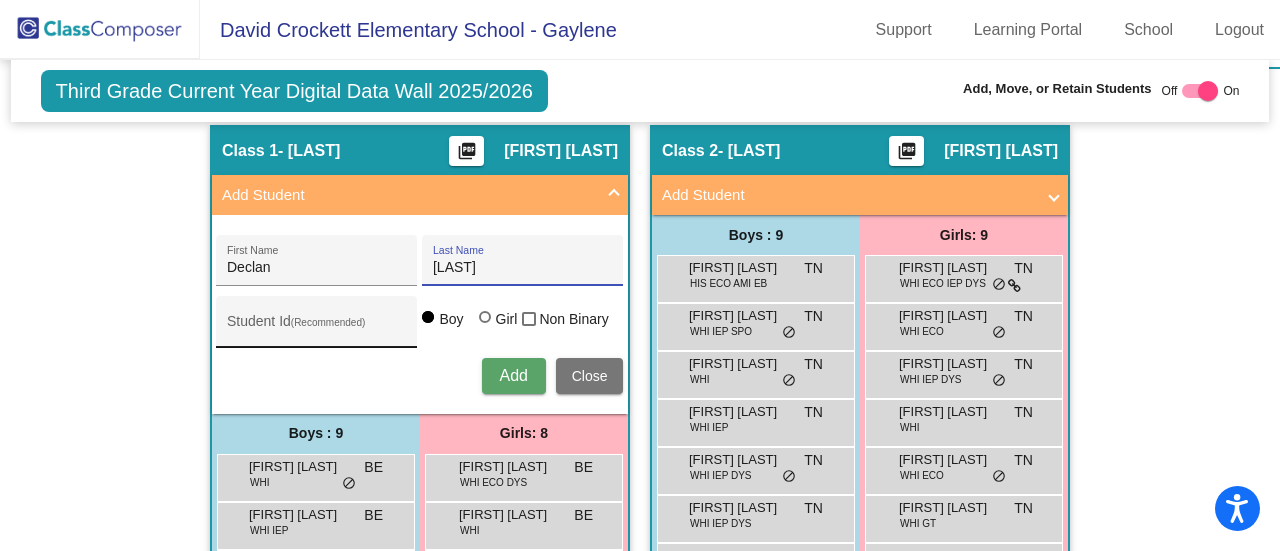 type on "[LAST]" 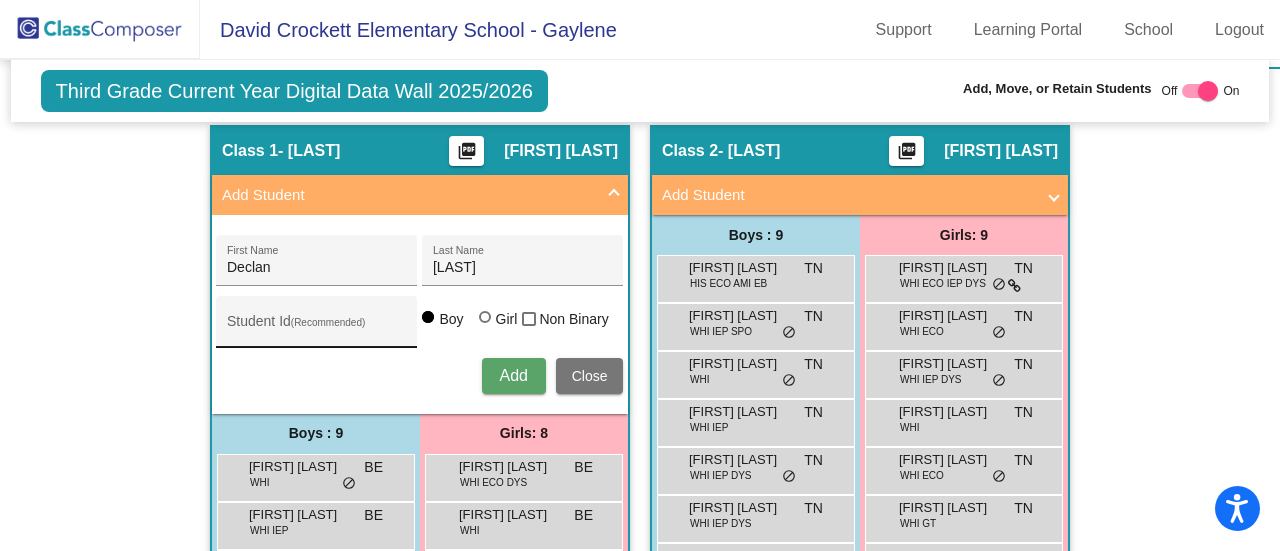 click on "Student Id  (Recommended)" at bounding box center [317, 327] 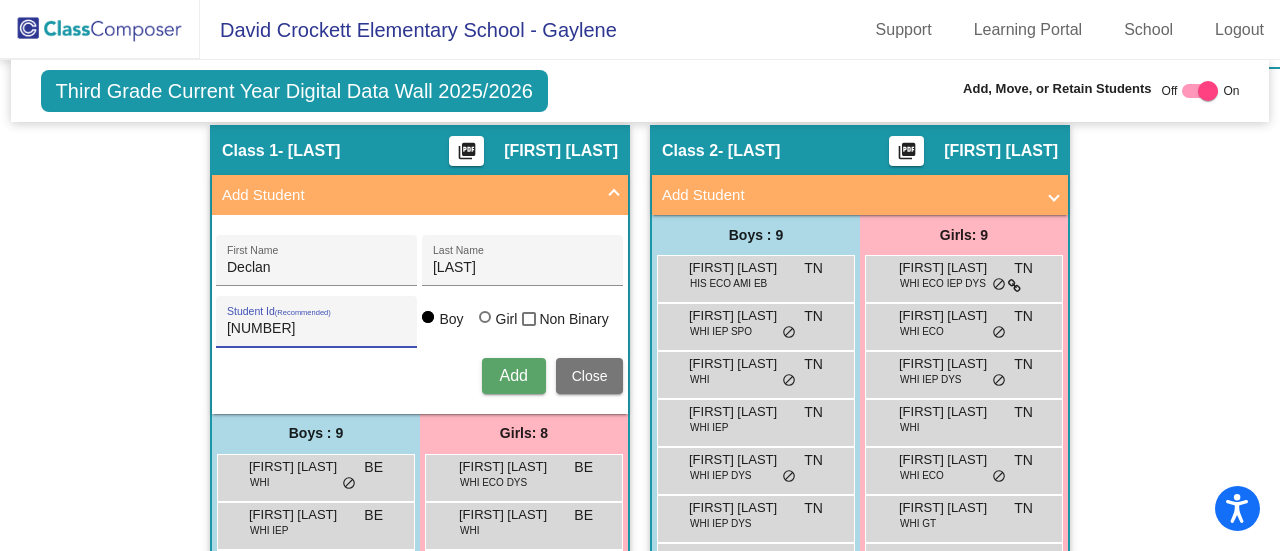 type on "[NUMBER]" 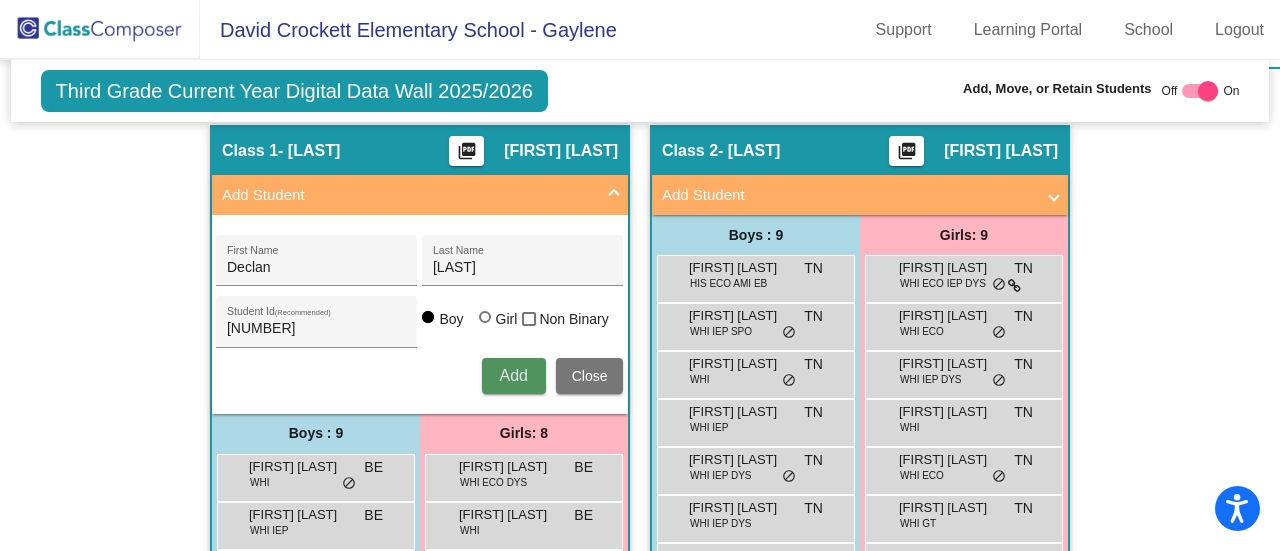 click on "Add" at bounding box center (514, 376) 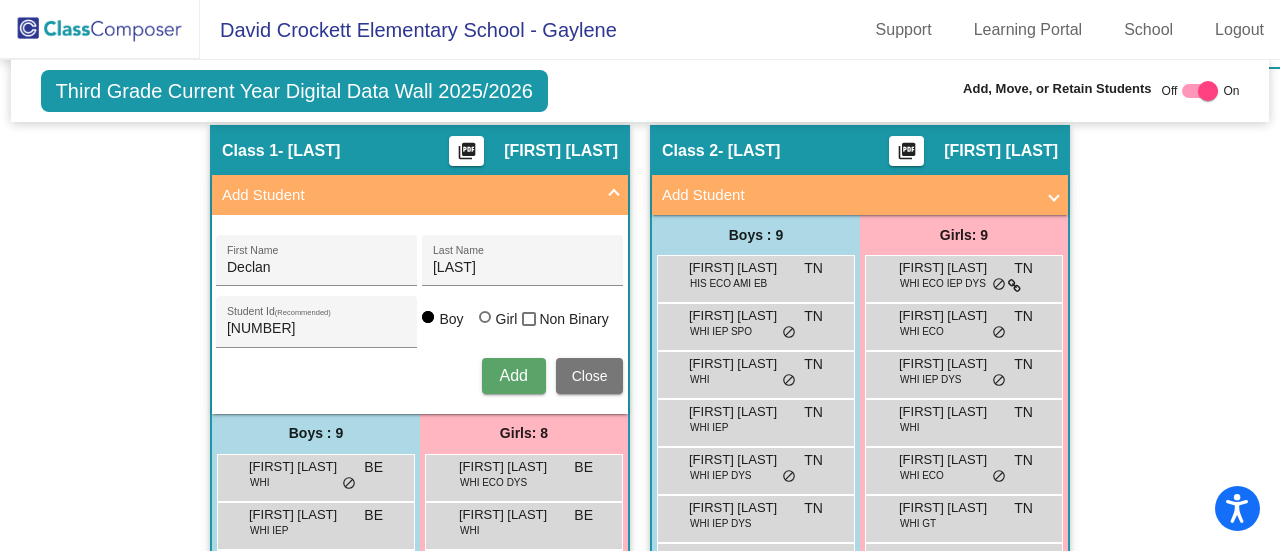 type 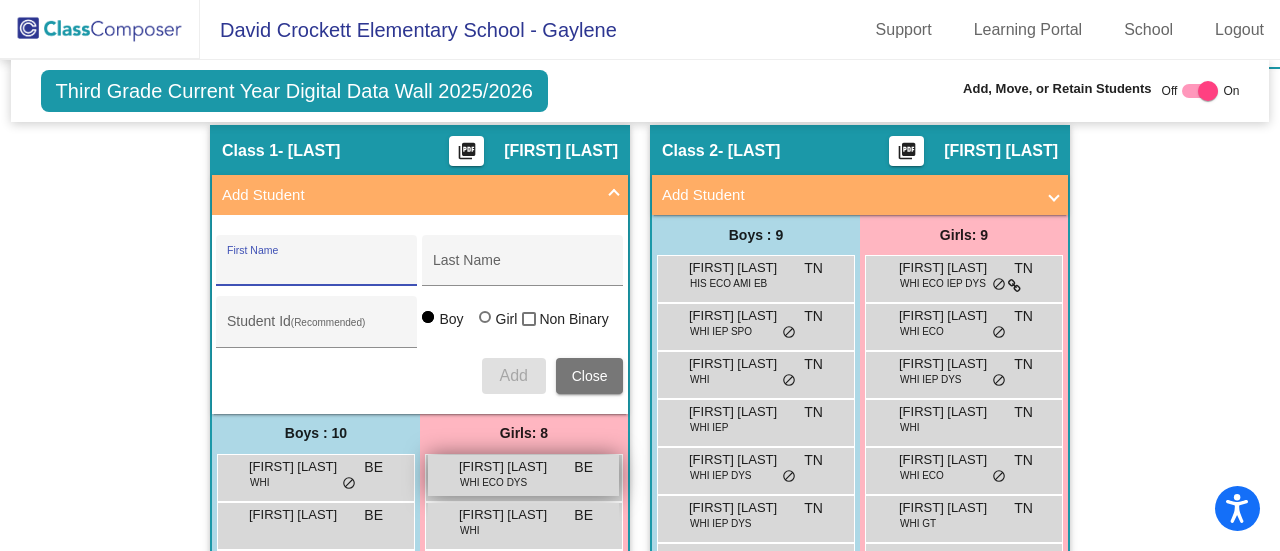 scroll, scrollTop: 700, scrollLeft: 0, axis: vertical 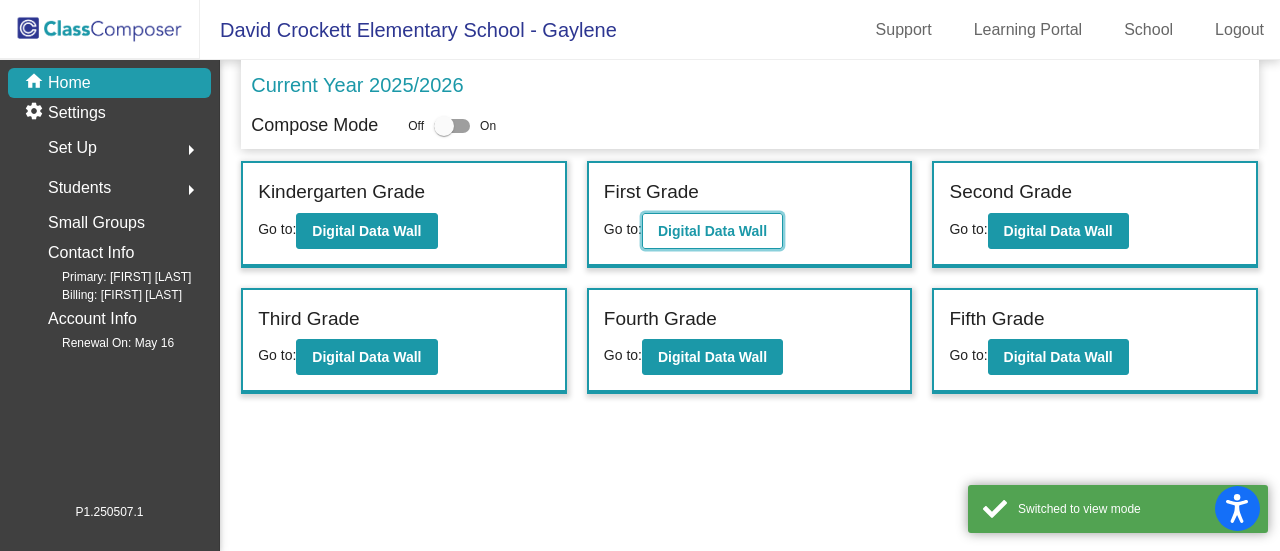click on "Digital Data Wall" 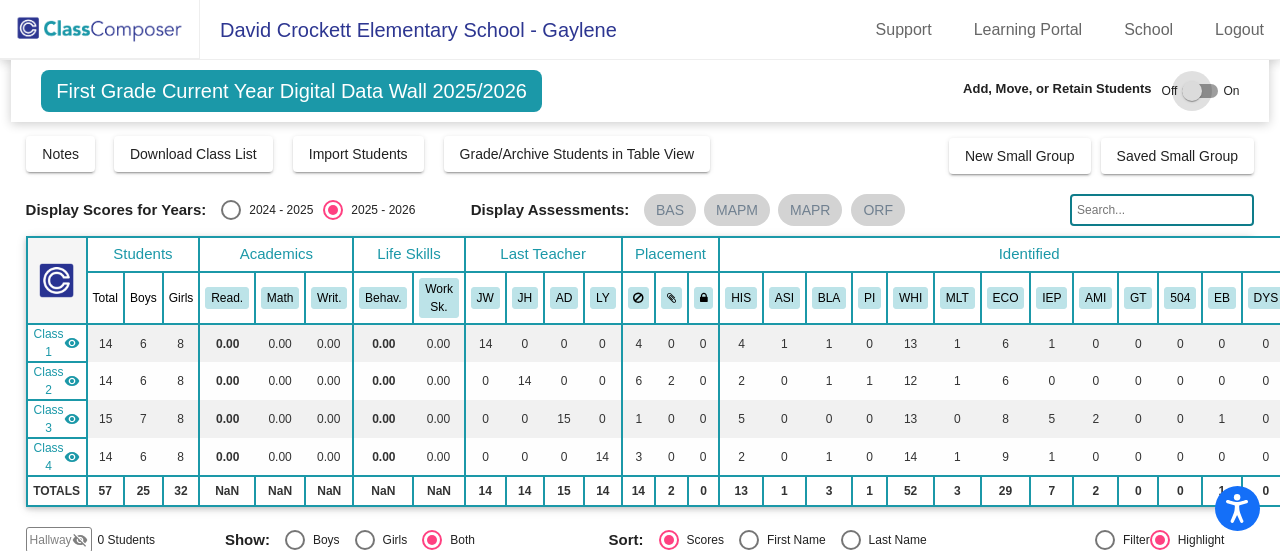 click at bounding box center (1192, 91) 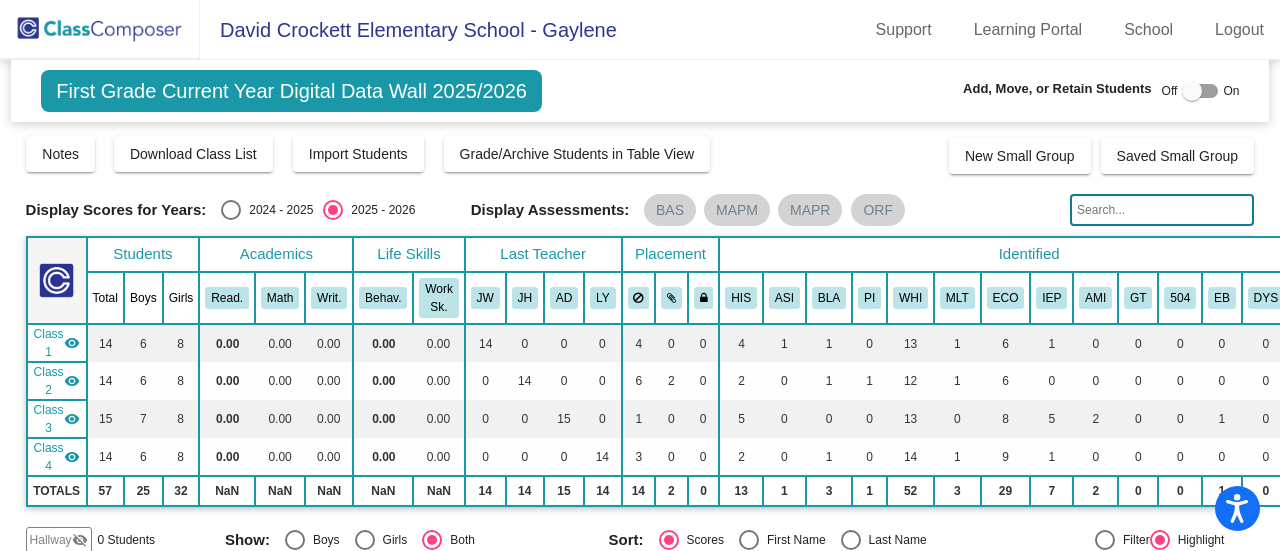 checkbox on "true" 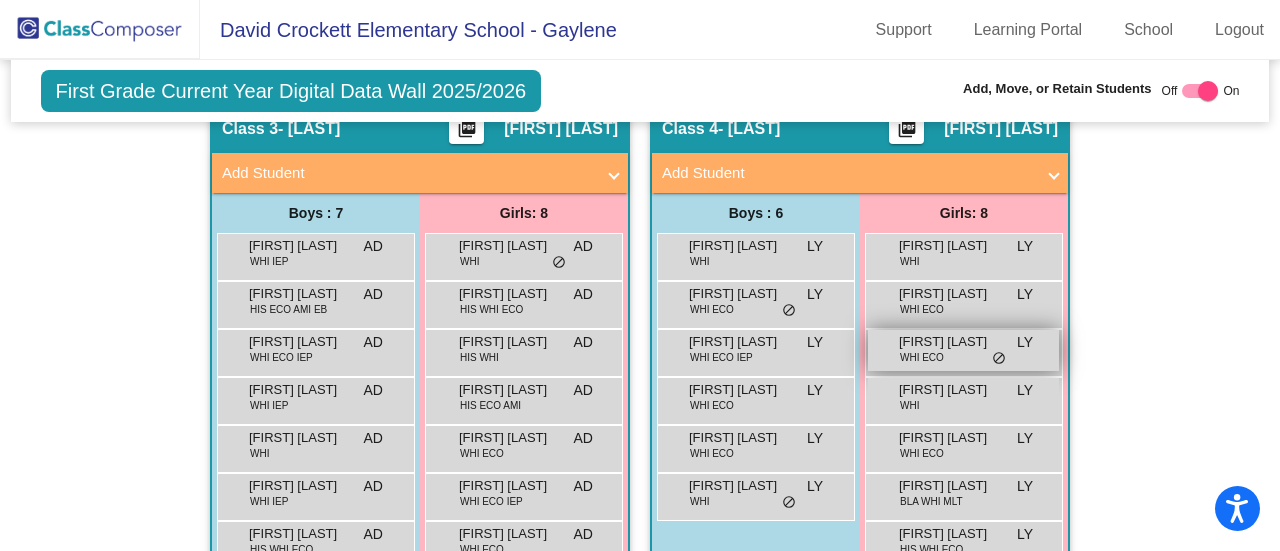 scroll, scrollTop: 812, scrollLeft: 0, axis: vertical 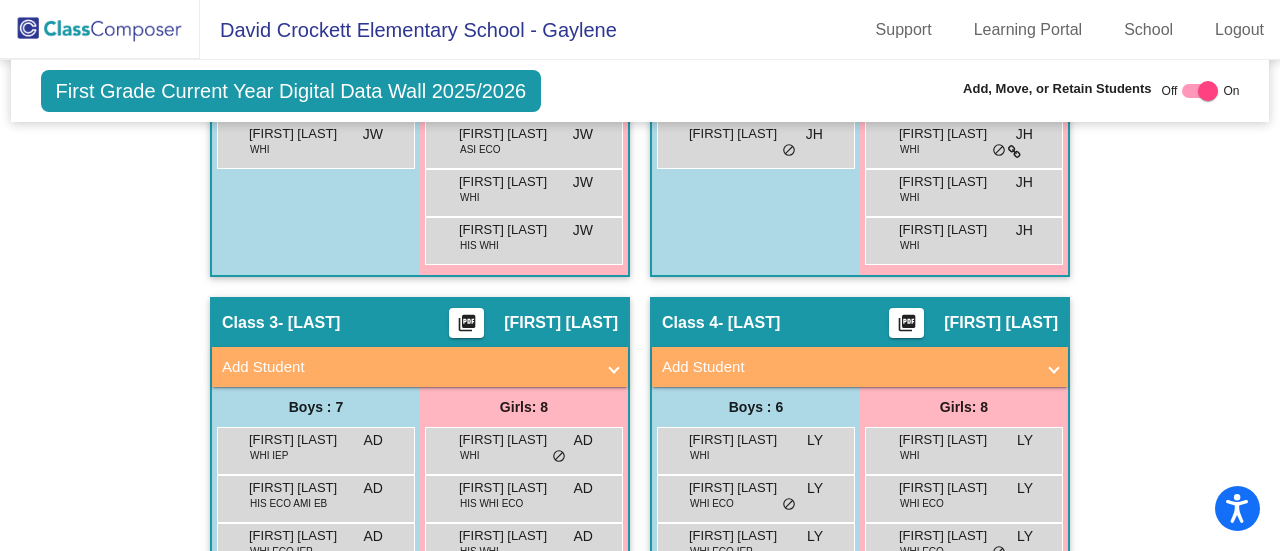 click on "Add Student" at bounding box center [848, 367] 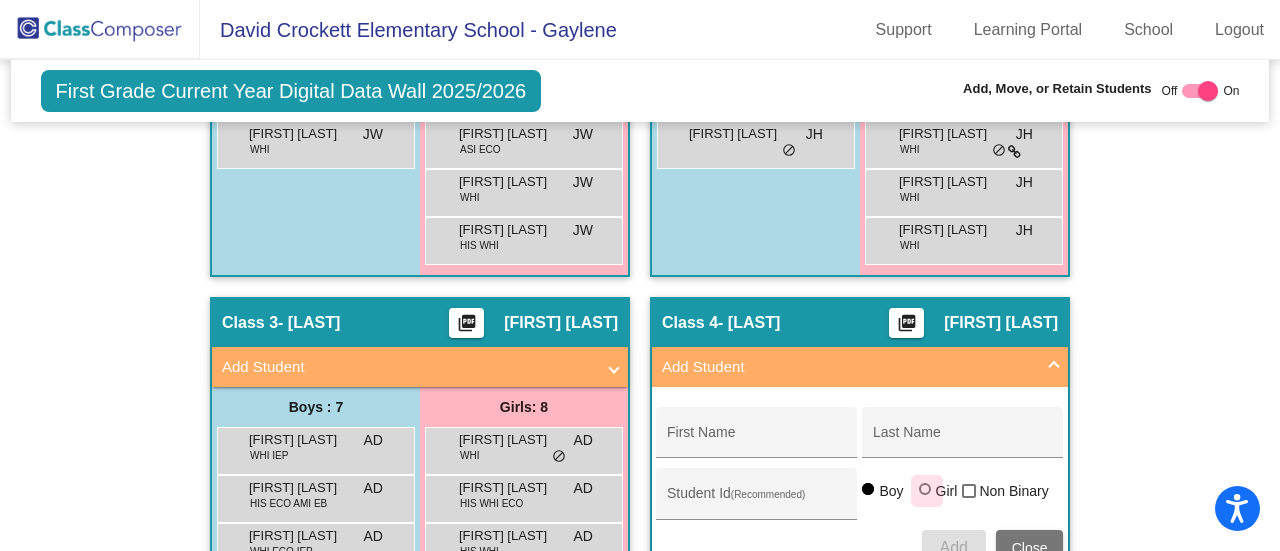 drag, startPoint x: 918, startPoint y: 483, endPoint x: 860, endPoint y: 485, distance: 58.034473 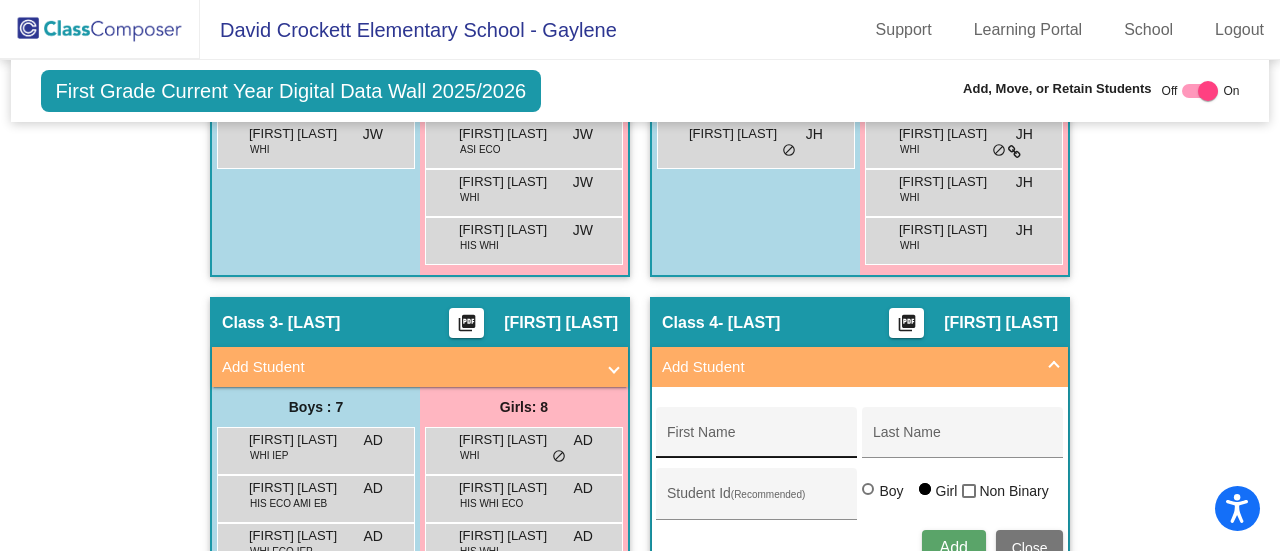 click on "First Name" at bounding box center (757, 440) 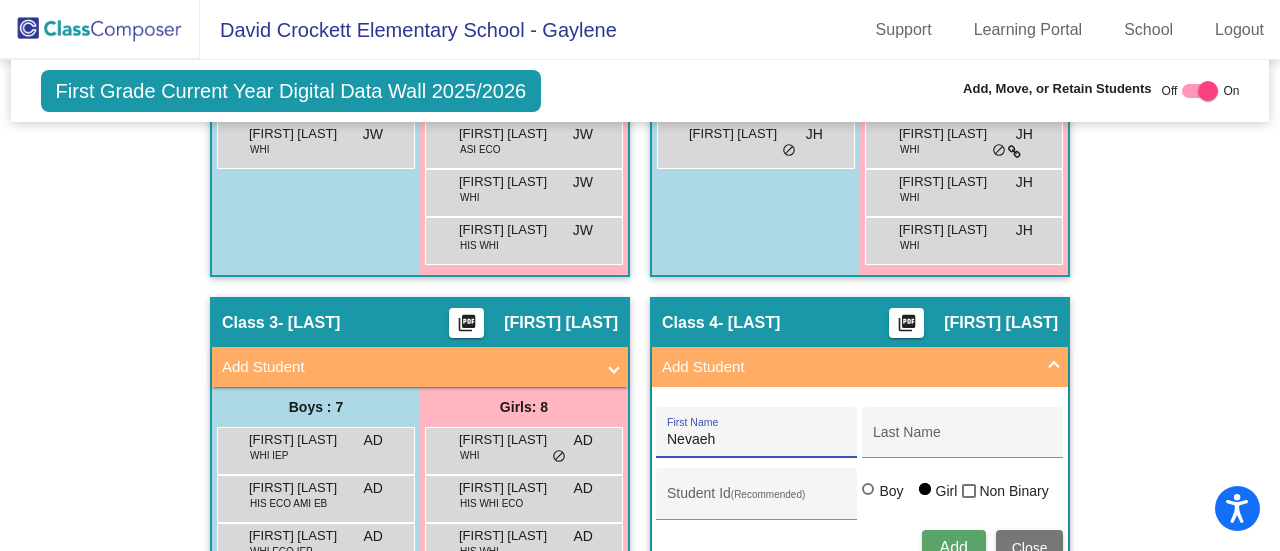 type on "Nevaeh" 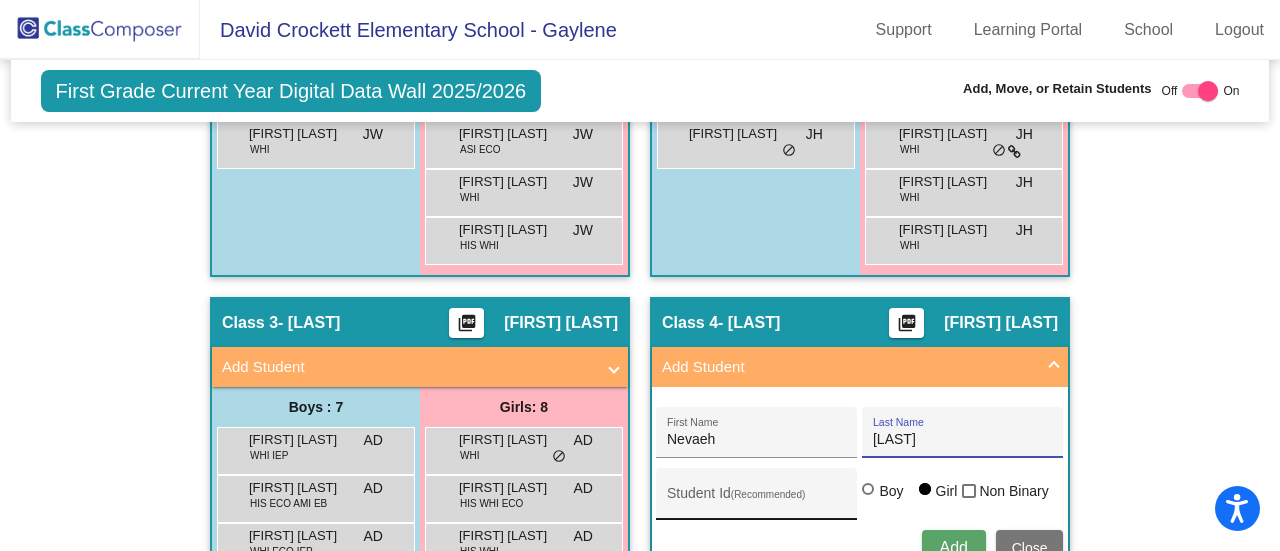 type on "[LAST]" 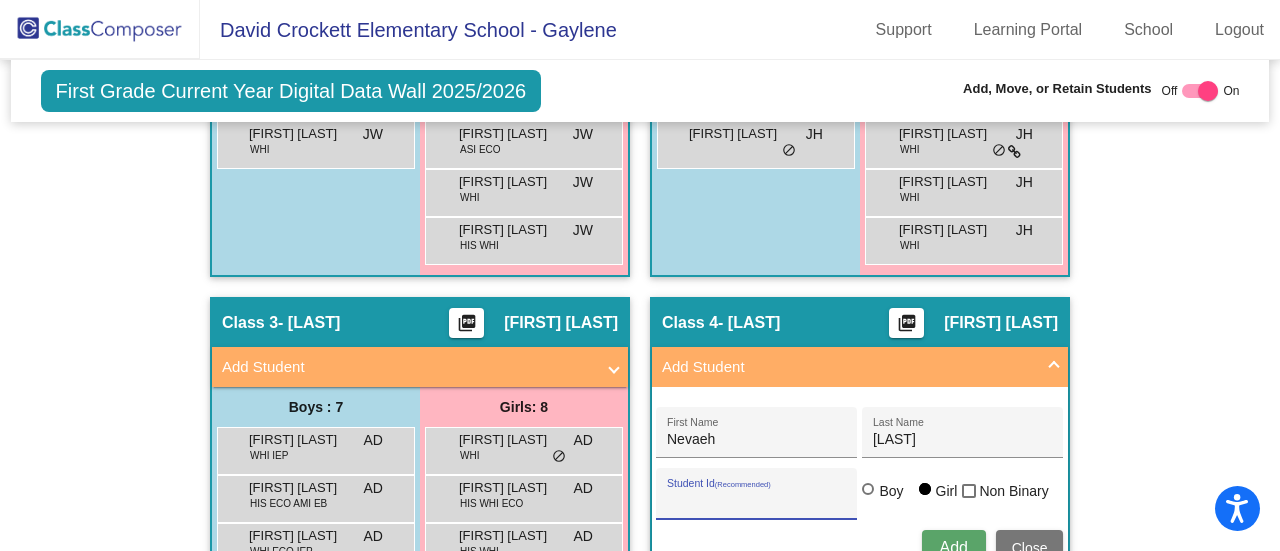 click on "Student Id  (Recommended)" at bounding box center [757, 501] 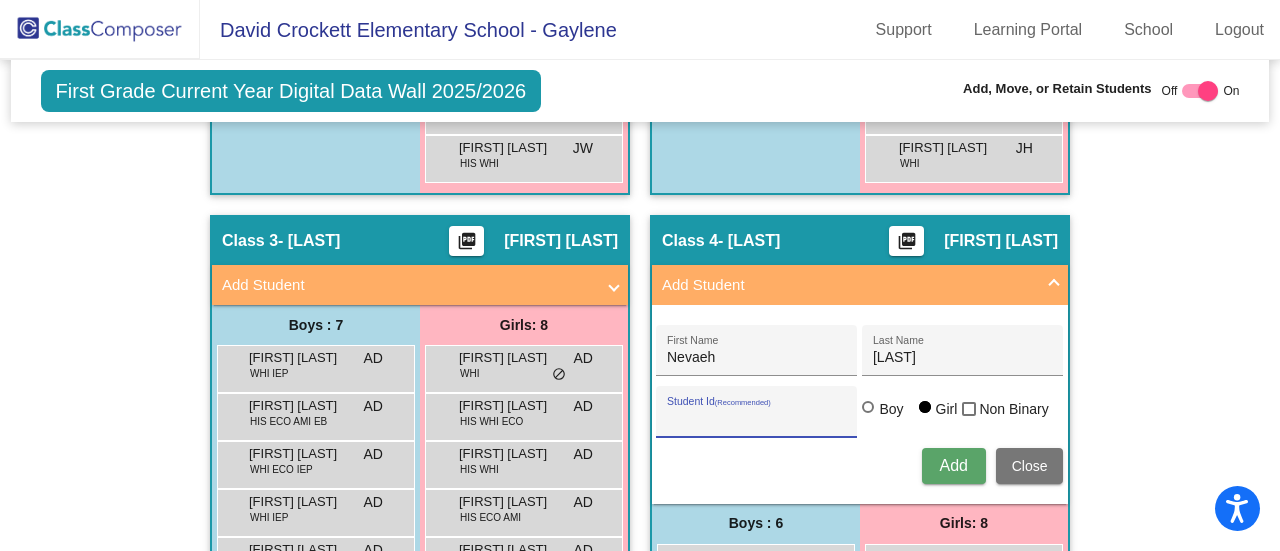 scroll, scrollTop: 1012, scrollLeft: 0, axis: vertical 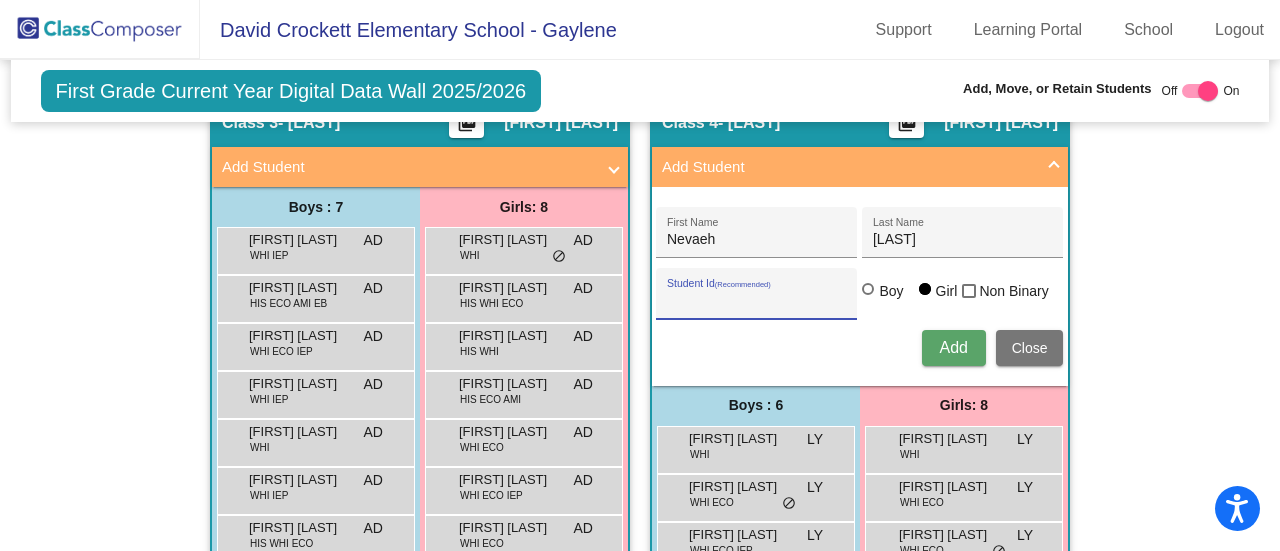 click on "Student Id  (Recommended)" at bounding box center (757, 301) 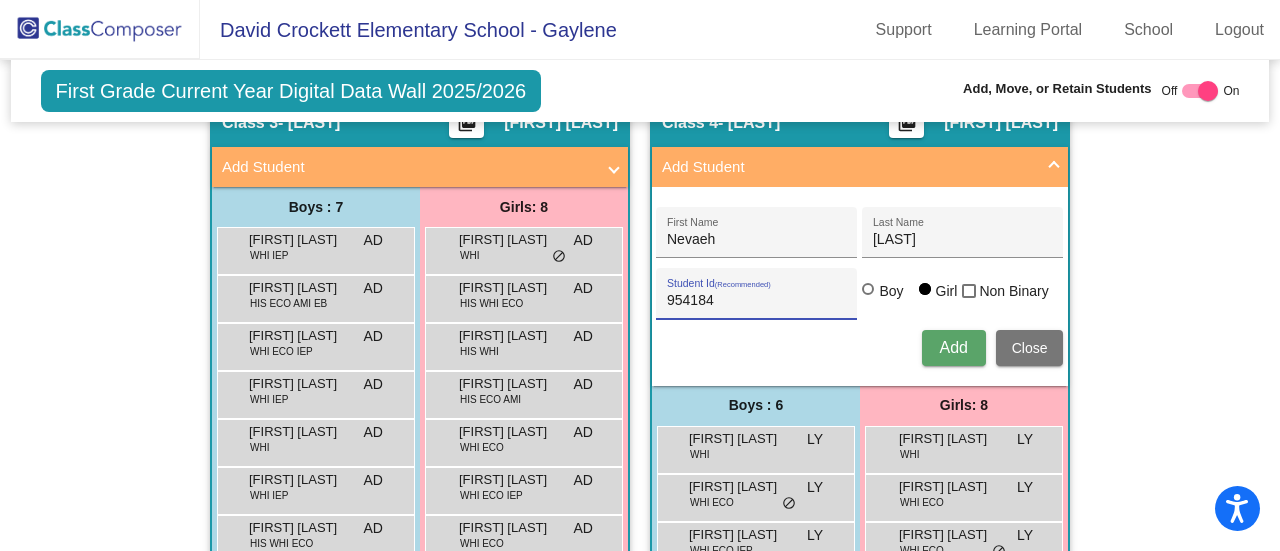 type on "954184" 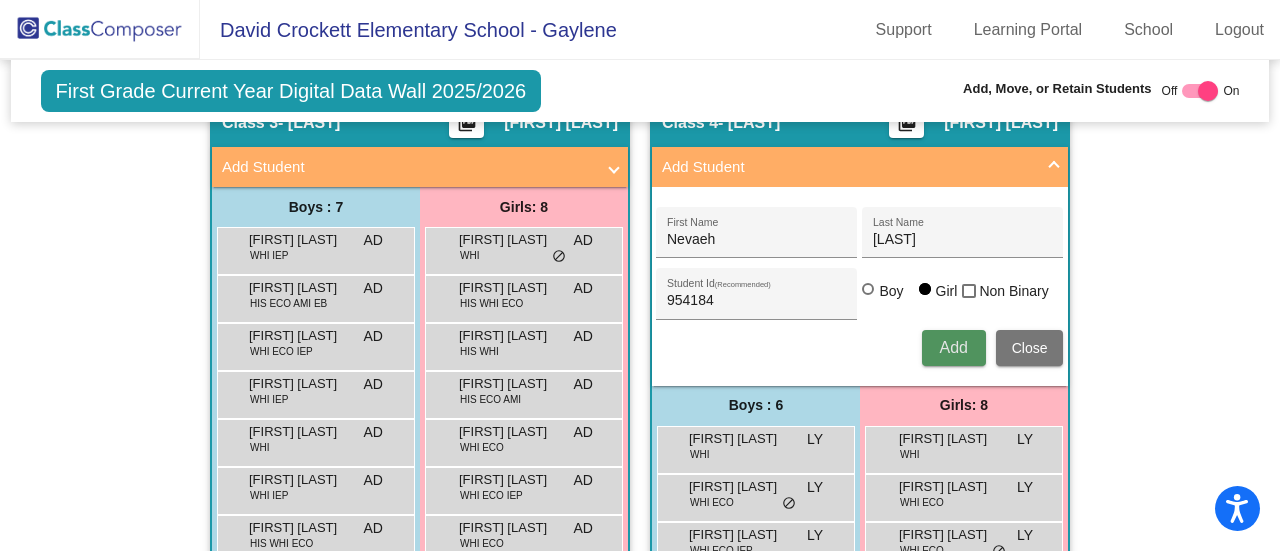 click on "Add" at bounding box center (953, 347) 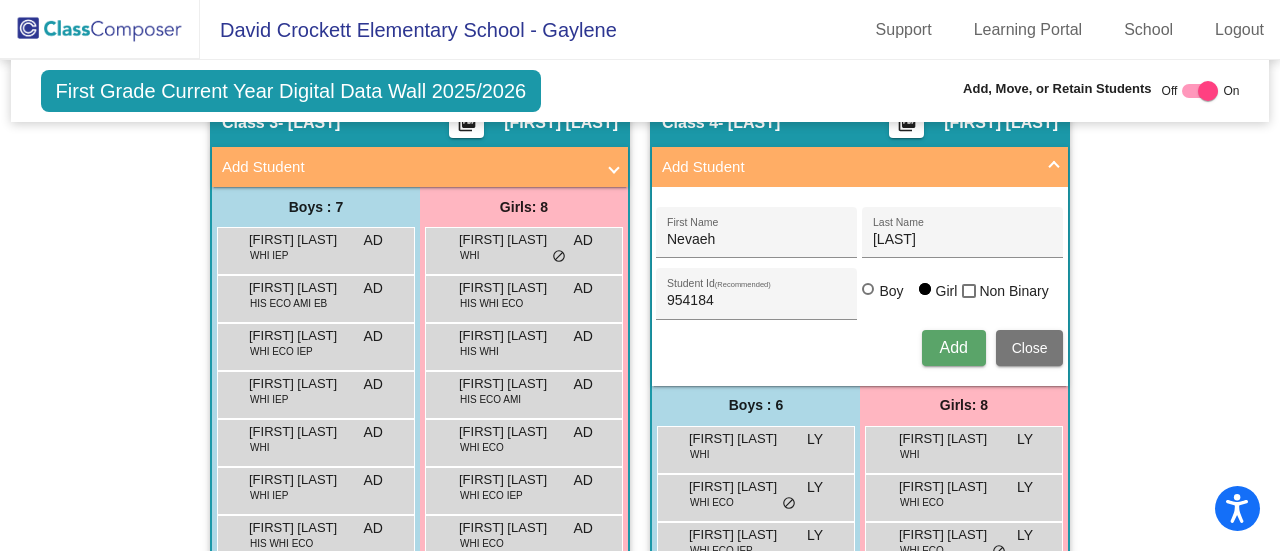 type 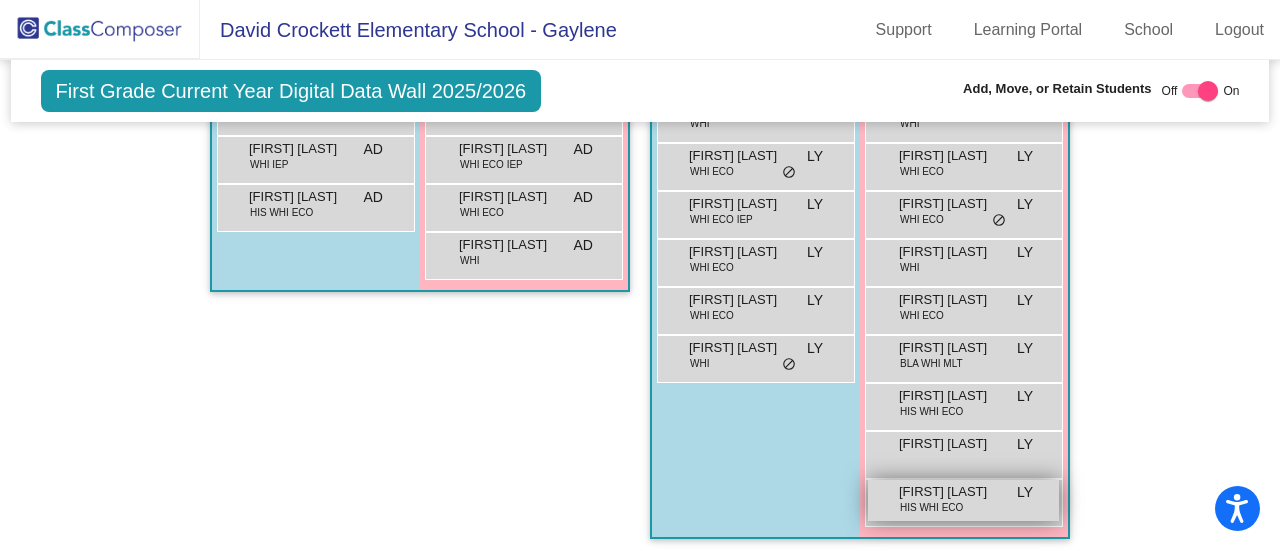 scroll, scrollTop: 1359, scrollLeft: 0, axis: vertical 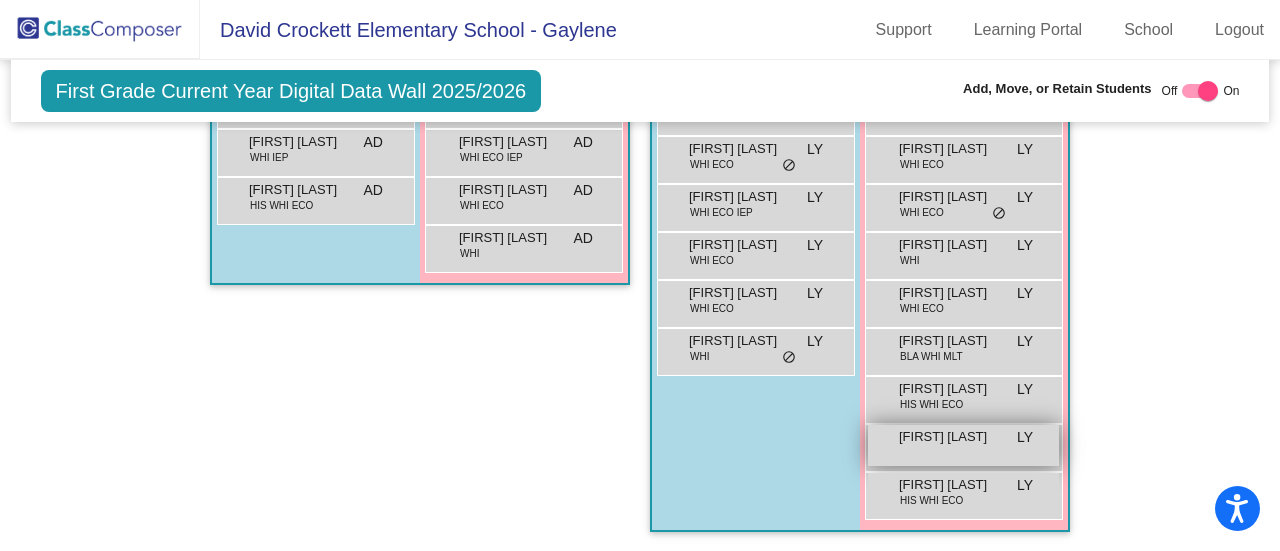 click on "[FIRST] [LAST] LY lock do_not_disturb_alt" at bounding box center (963, 445) 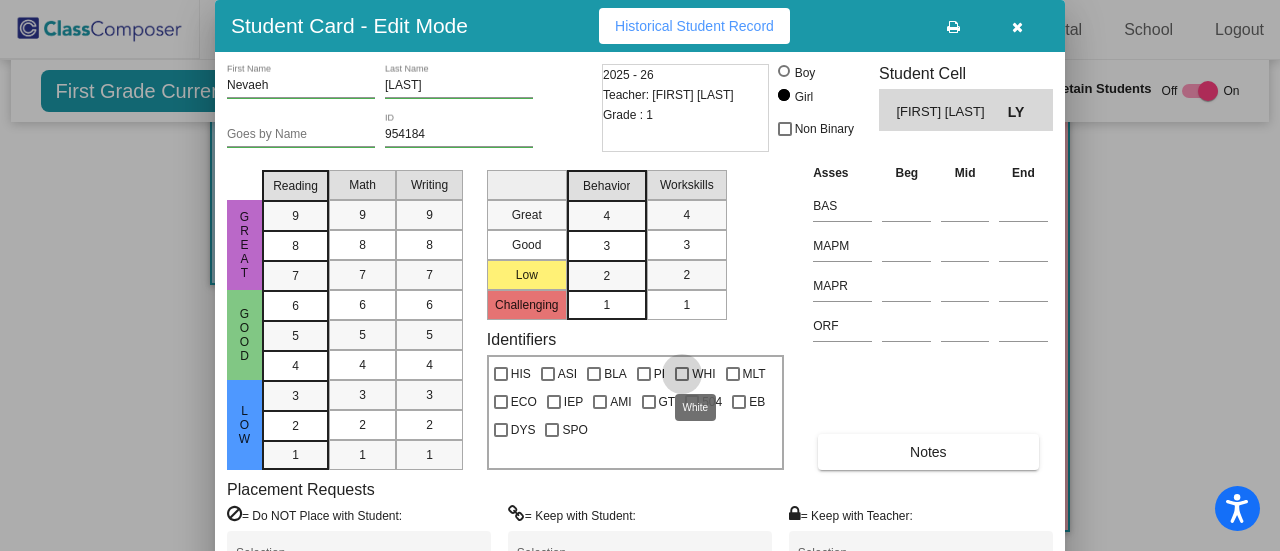click at bounding box center (682, 374) 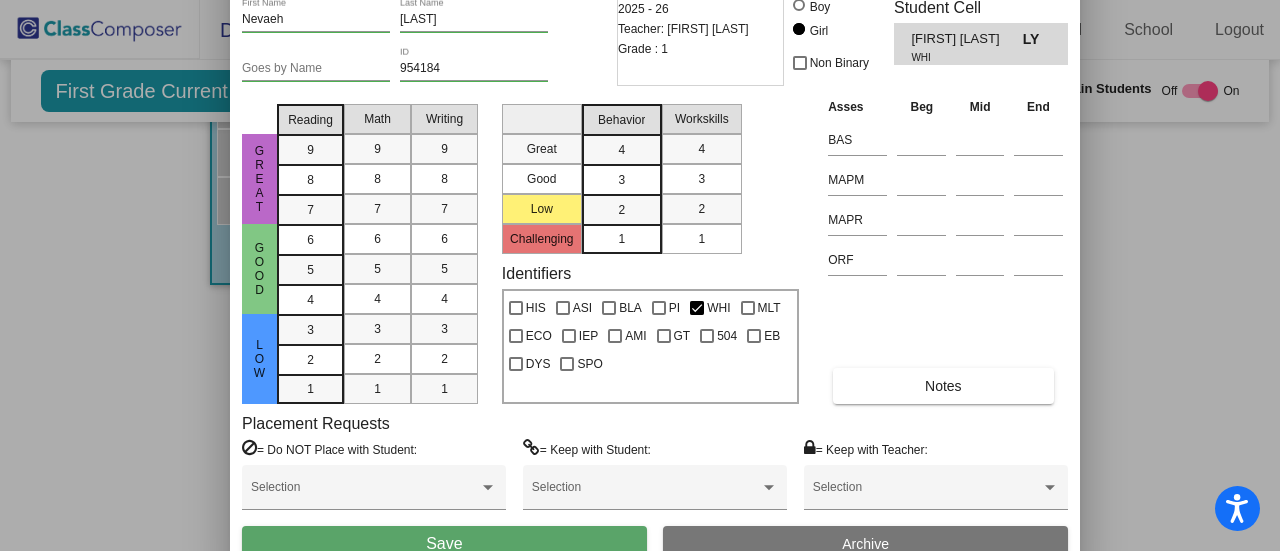 drag, startPoint x: 529, startPoint y: 23, endPoint x: 544, endPoint y: -43, distance: 67.68308 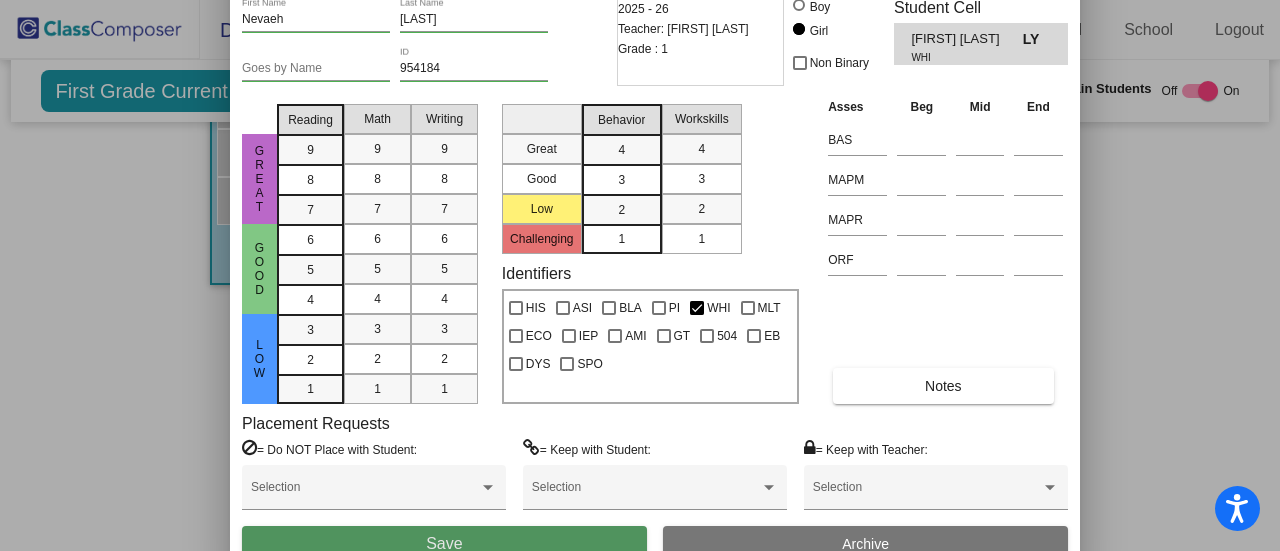 click on "Save" at bounding box center (444, 544) 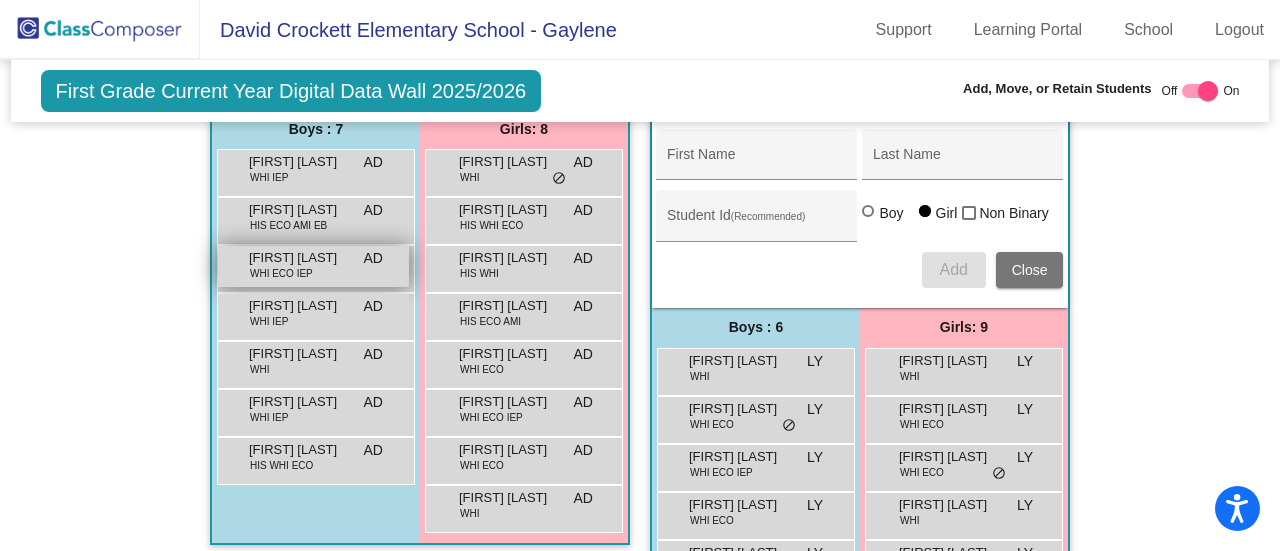scroll, scrollTop: 1059, scrollLeft: 0, axis: vertical 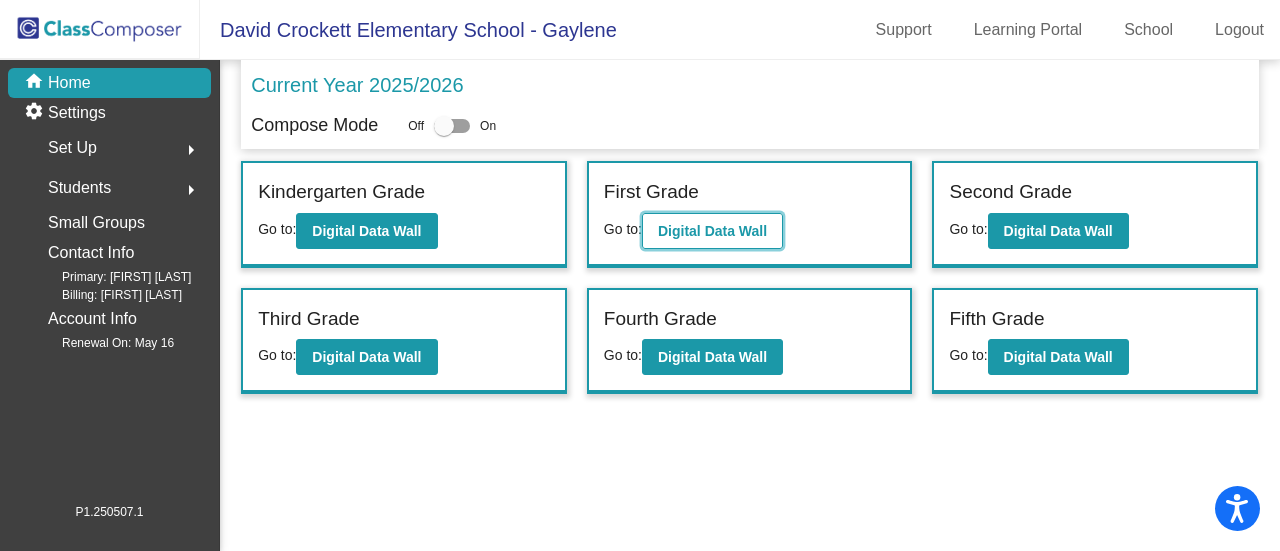 click on "Digital Data Wall" 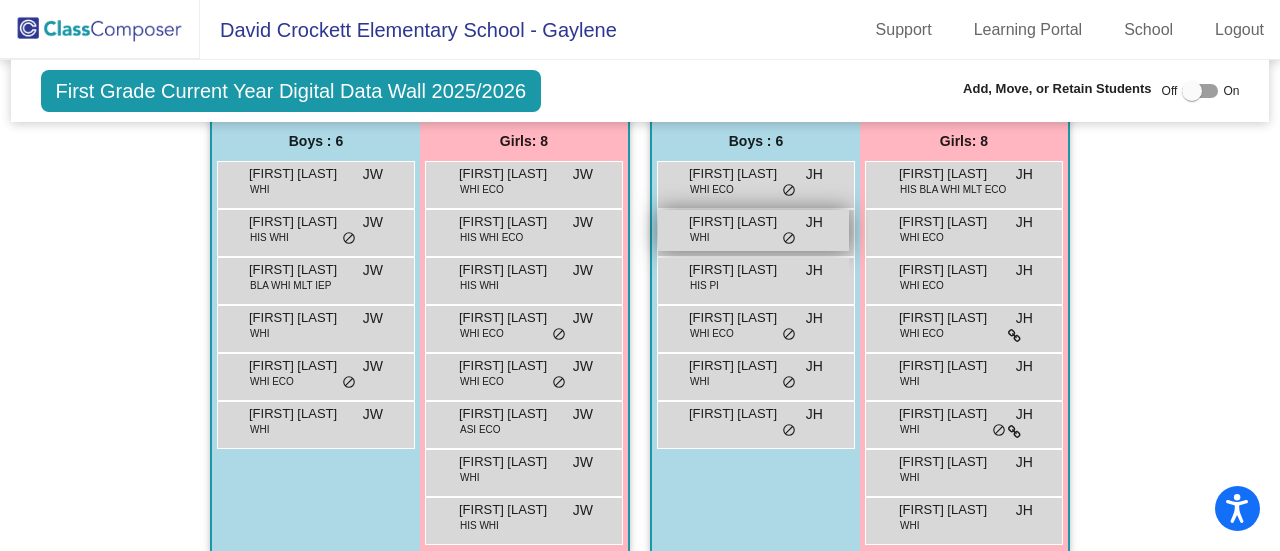 scroll, scrollTop: 500, scrollLeft: 0, axis: vertical 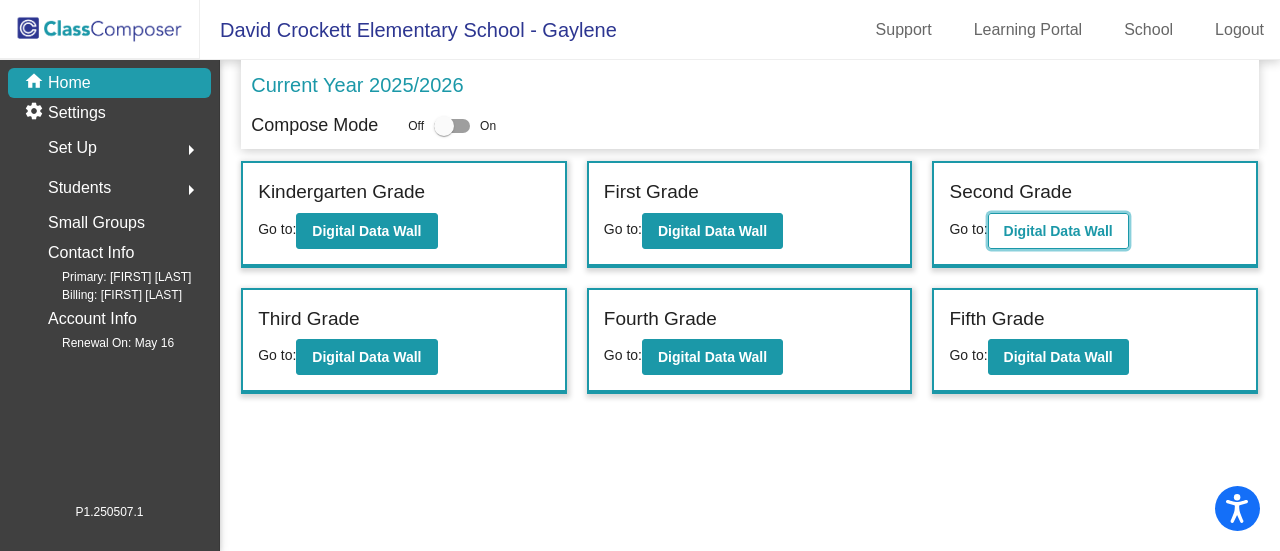 click on "Digital Data Wall" 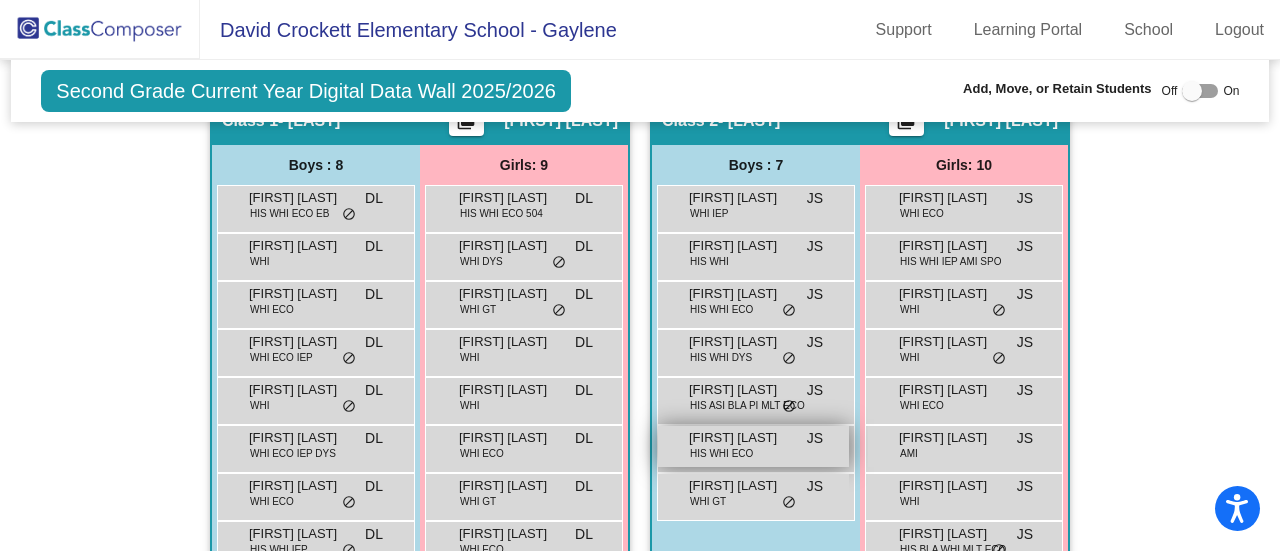 scroll, scrollTop: 400, scrollLeft: 0, axis: vertical 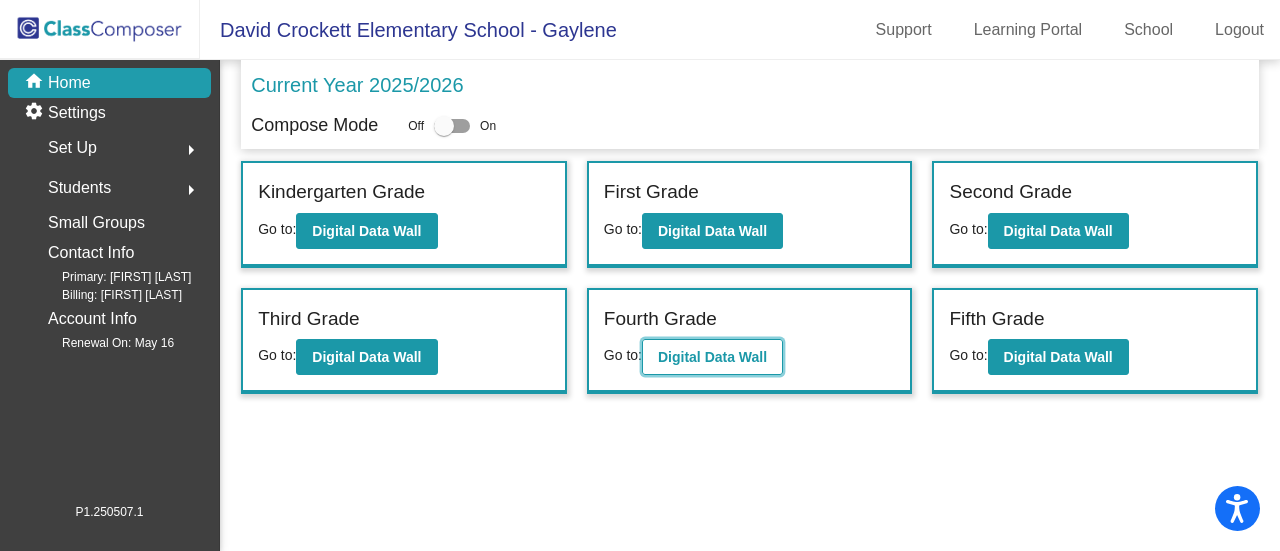click on "Digital Data Wall" 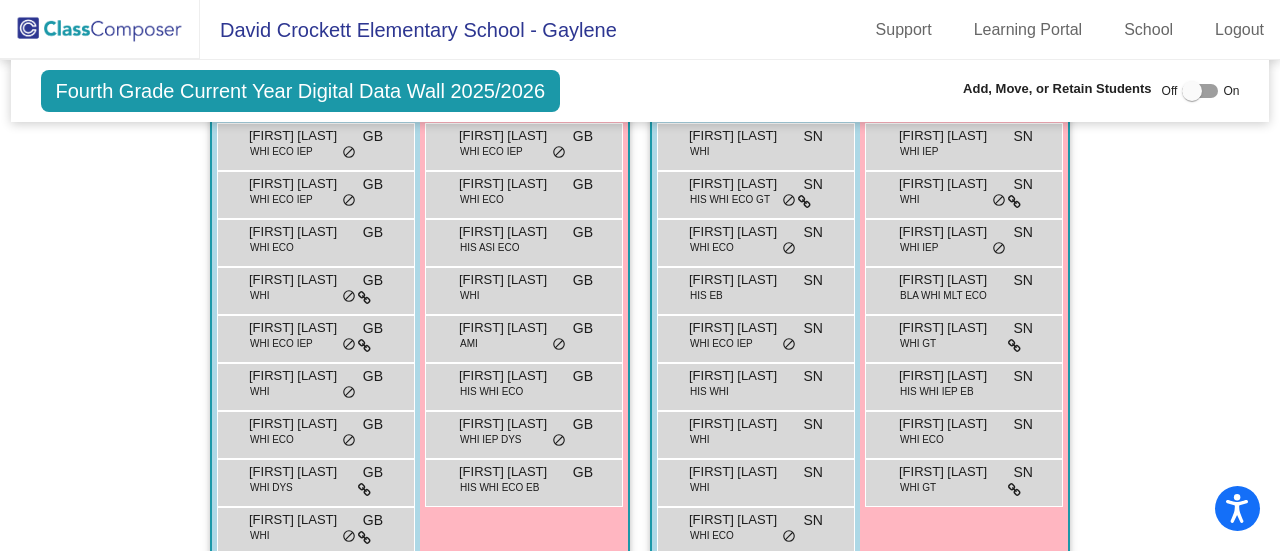 scroll, scrollTop: 500, scrollLeft: 0, axis: vertical 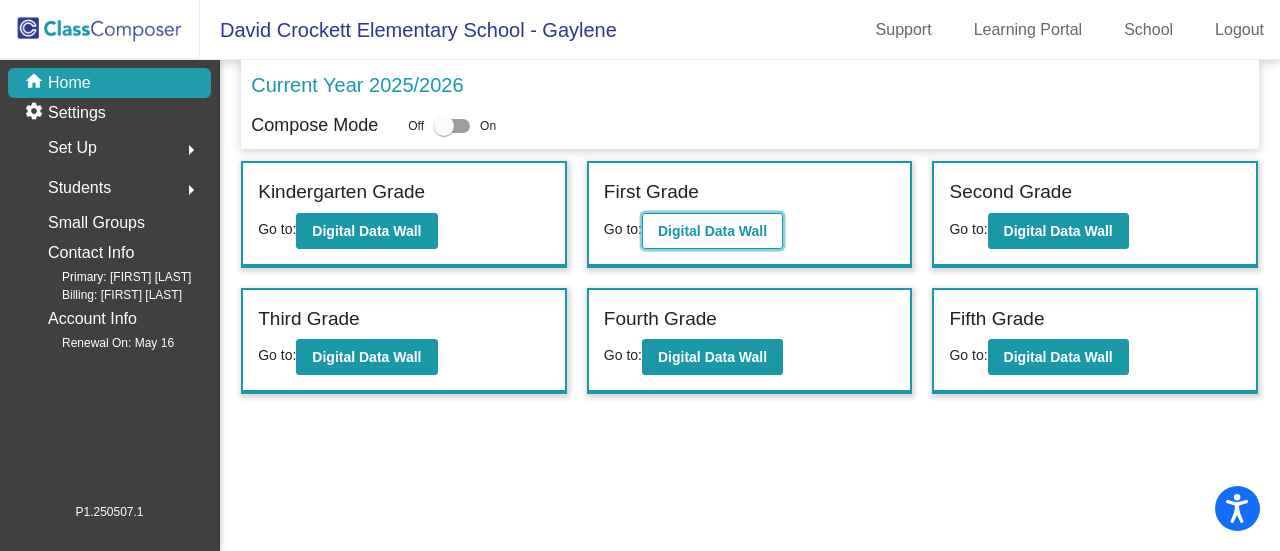 click on "Digital Data Wall" 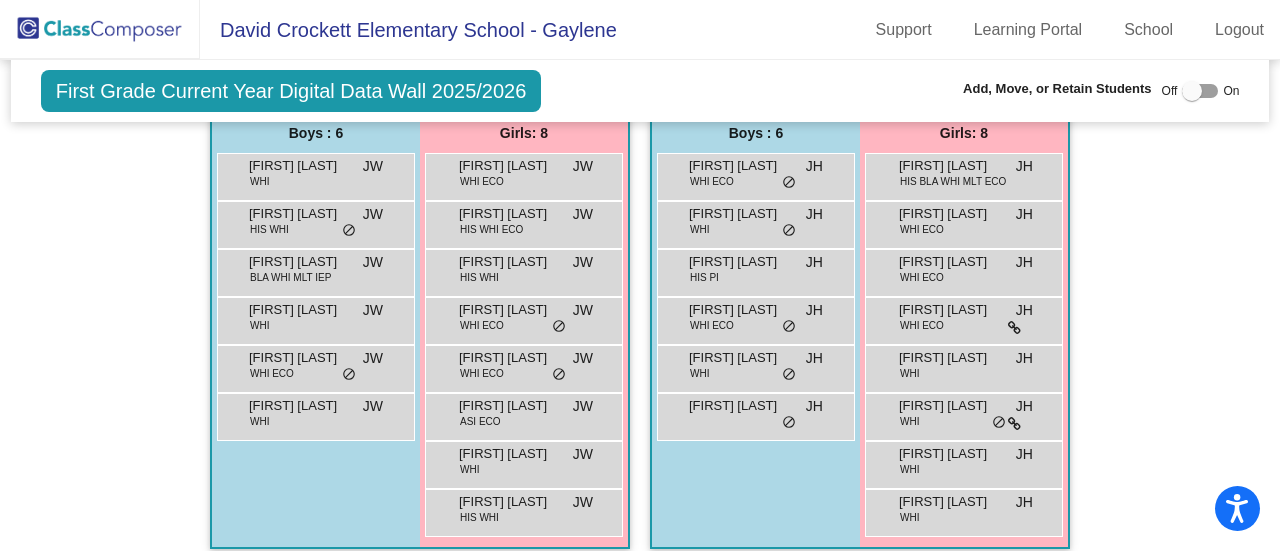 scroll, scrollTop: 400, scrollLeft: 0, axis: vertical 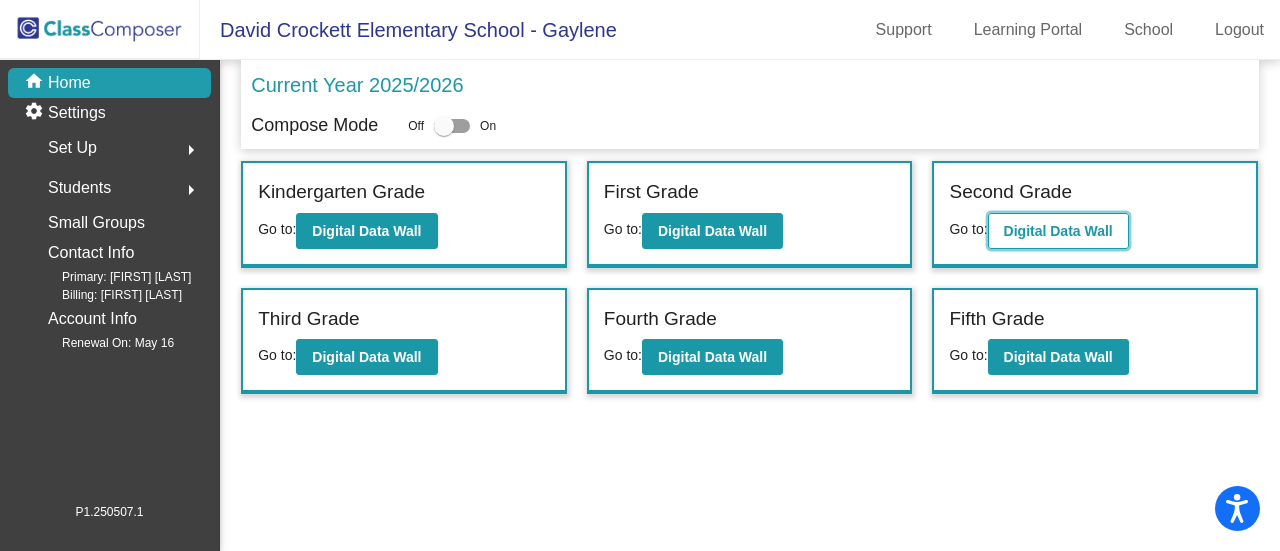 click on "Digital Data Wall" 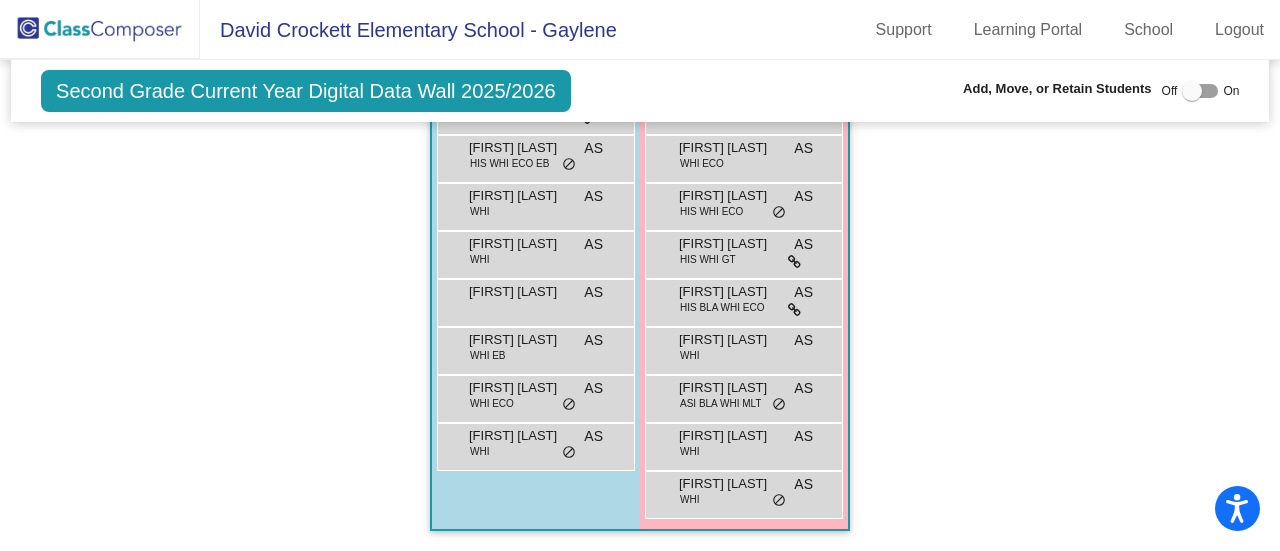 scroll, scrollTop: 1138, scrollLeft: 0, axis: vertical 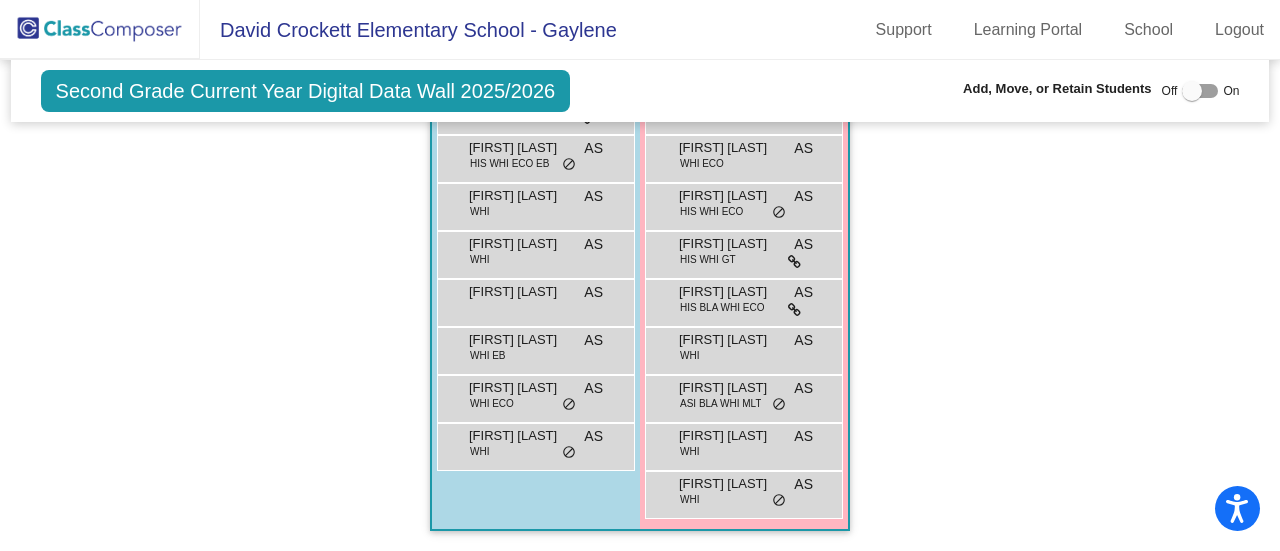 click at bounding box center (1192, 91) 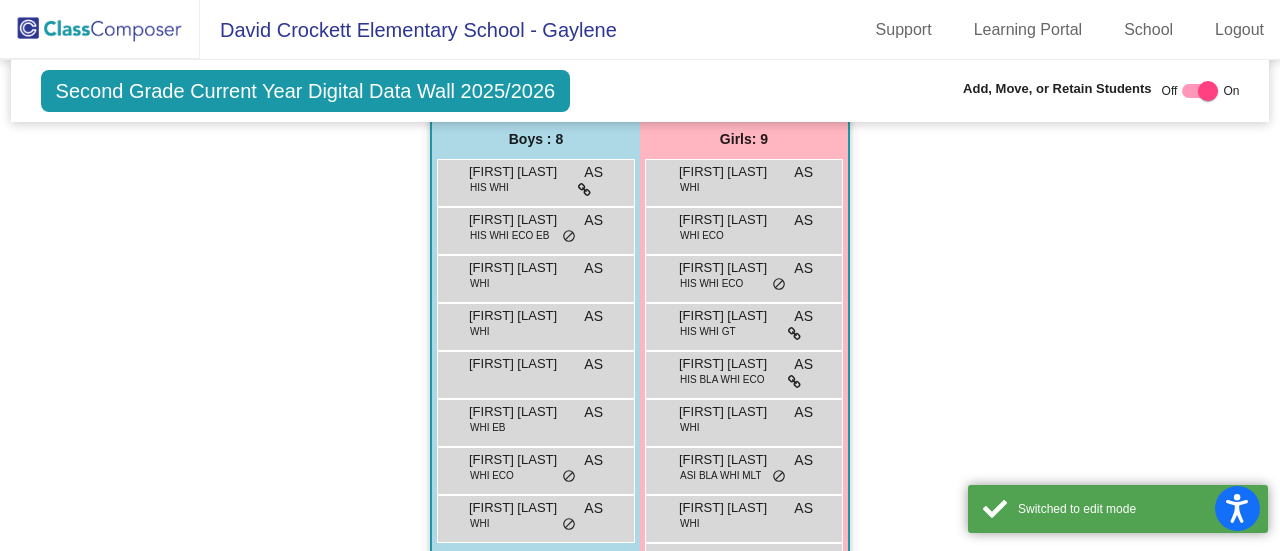 scroll, scrollTop: 1218, scrollLeft: 0, axis: vertical 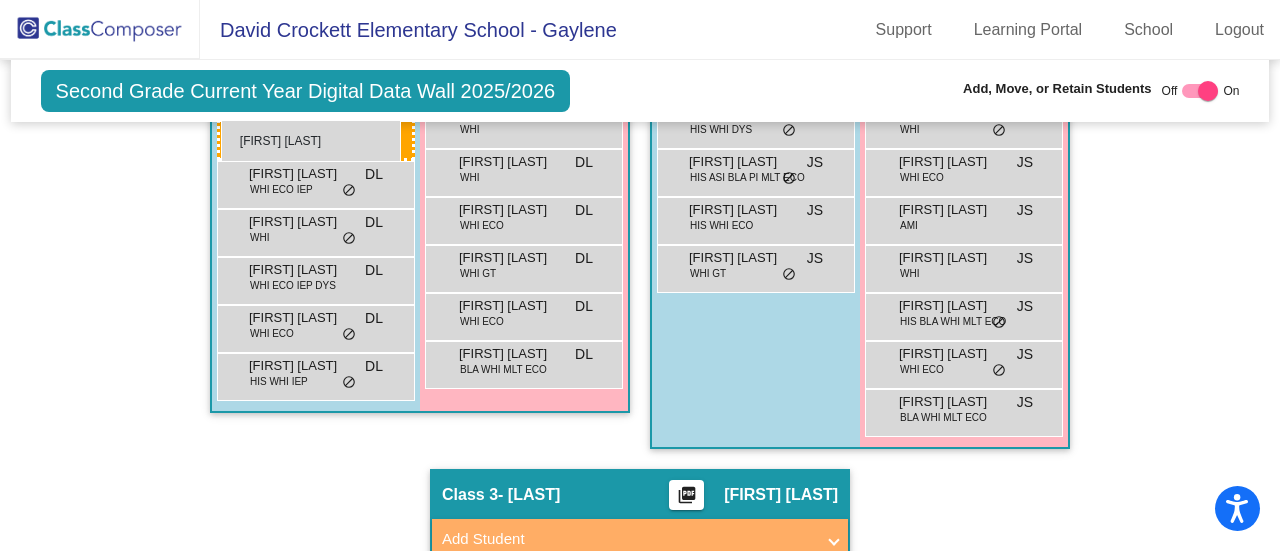 drag, startPoint x: 528, startPoint y: 343, endPoint x: 221, endPoint y: 120, distance: 379.44434 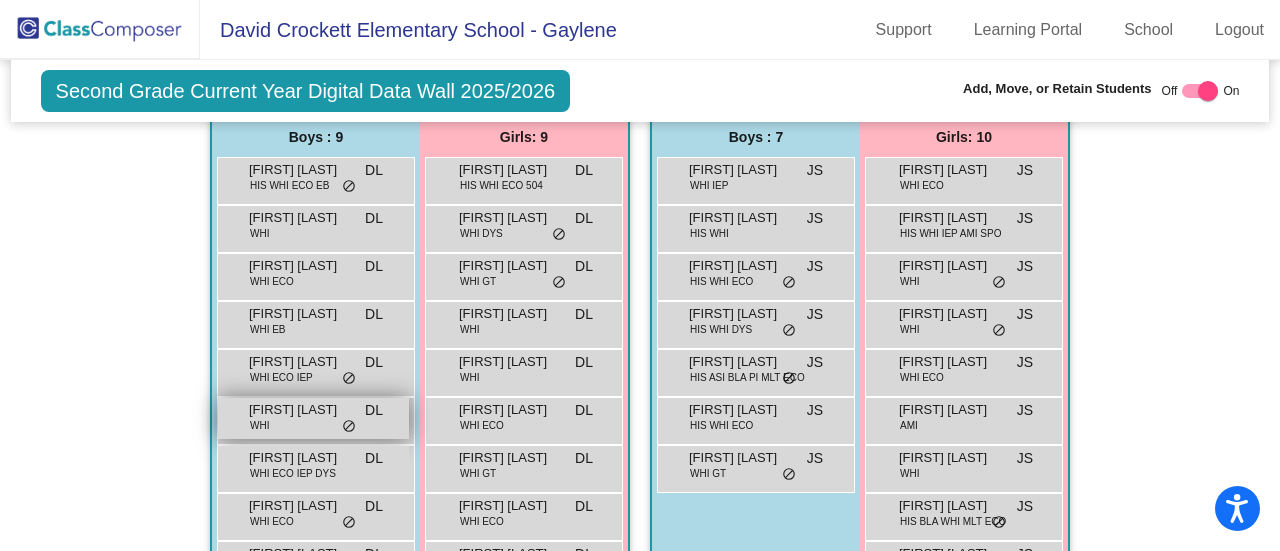 scroll, scrollTop: 598, scrollLeft: 0, axis: vertical 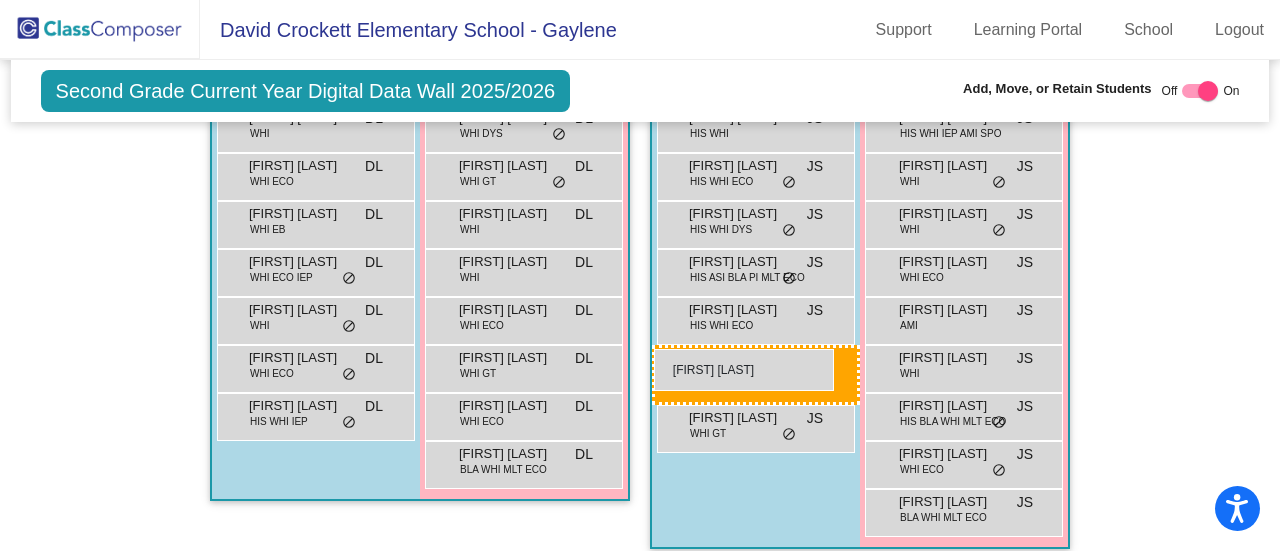 drag, startPoint x: 304, startPoint y: 367, endPoint x: 654, endPoint y: 349, distance: 350.46255 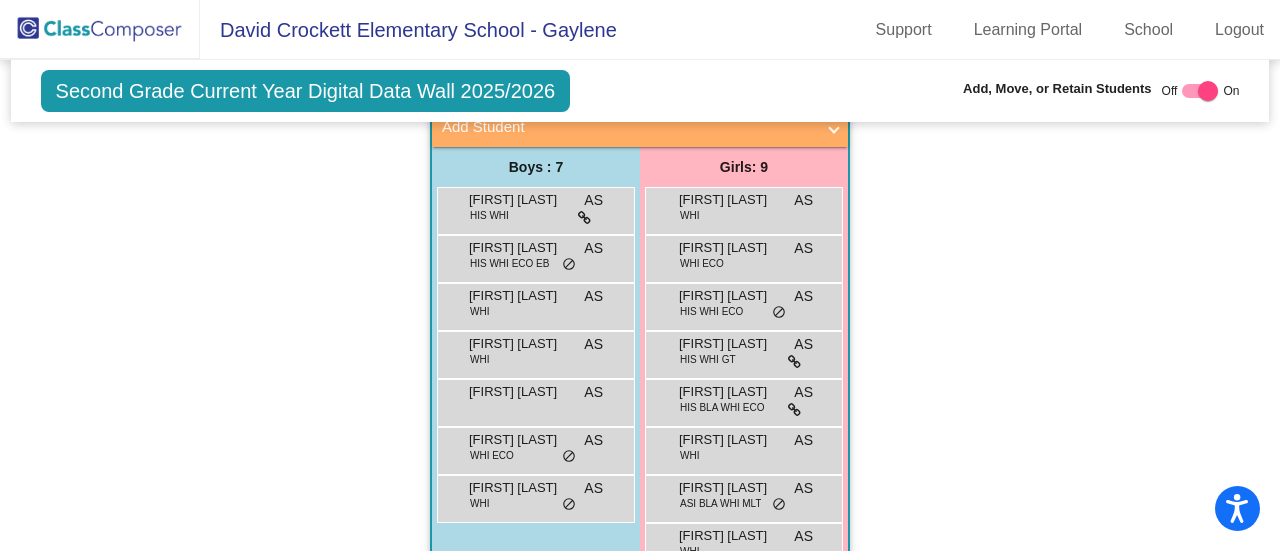 scroll, scrollTop: 998, scrollLeft: 0, axis: vertical 